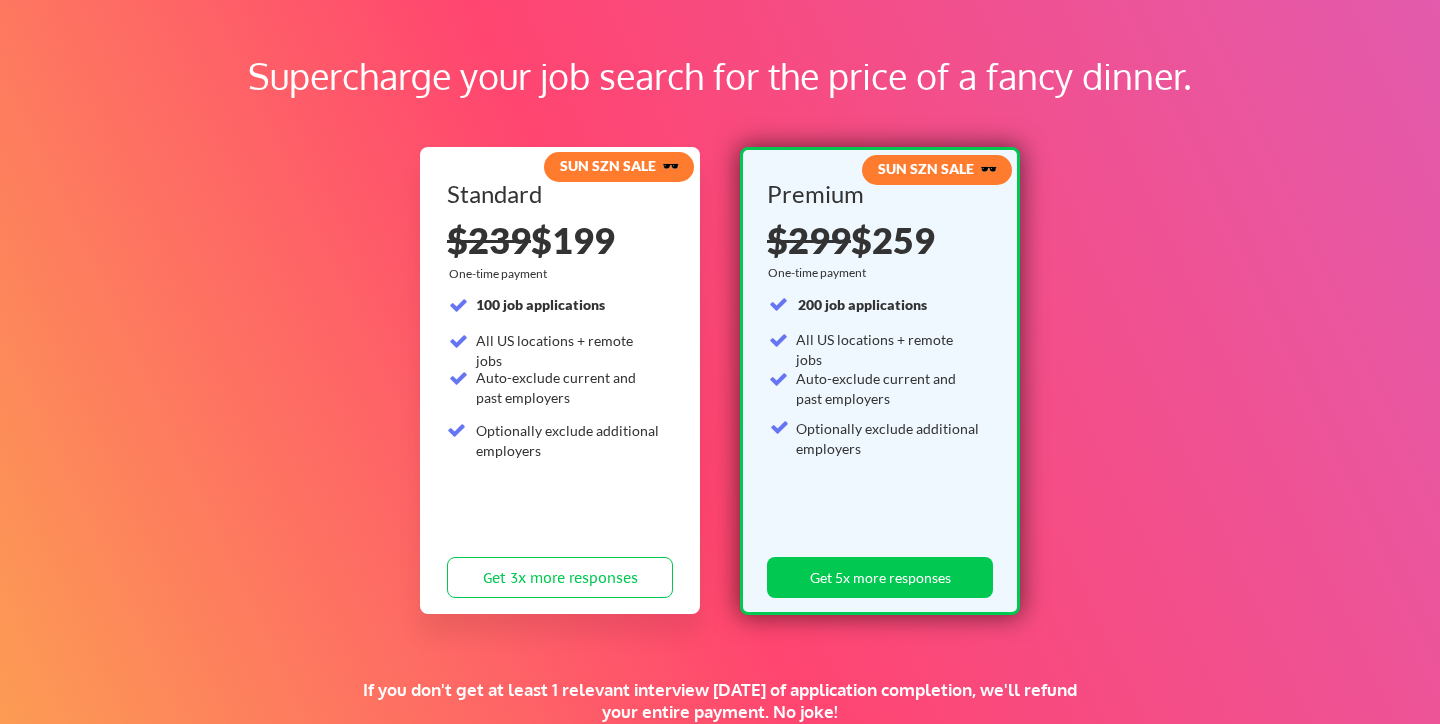 scroll, scrollTop: 97, scrollLeft: 0, axis: vertical 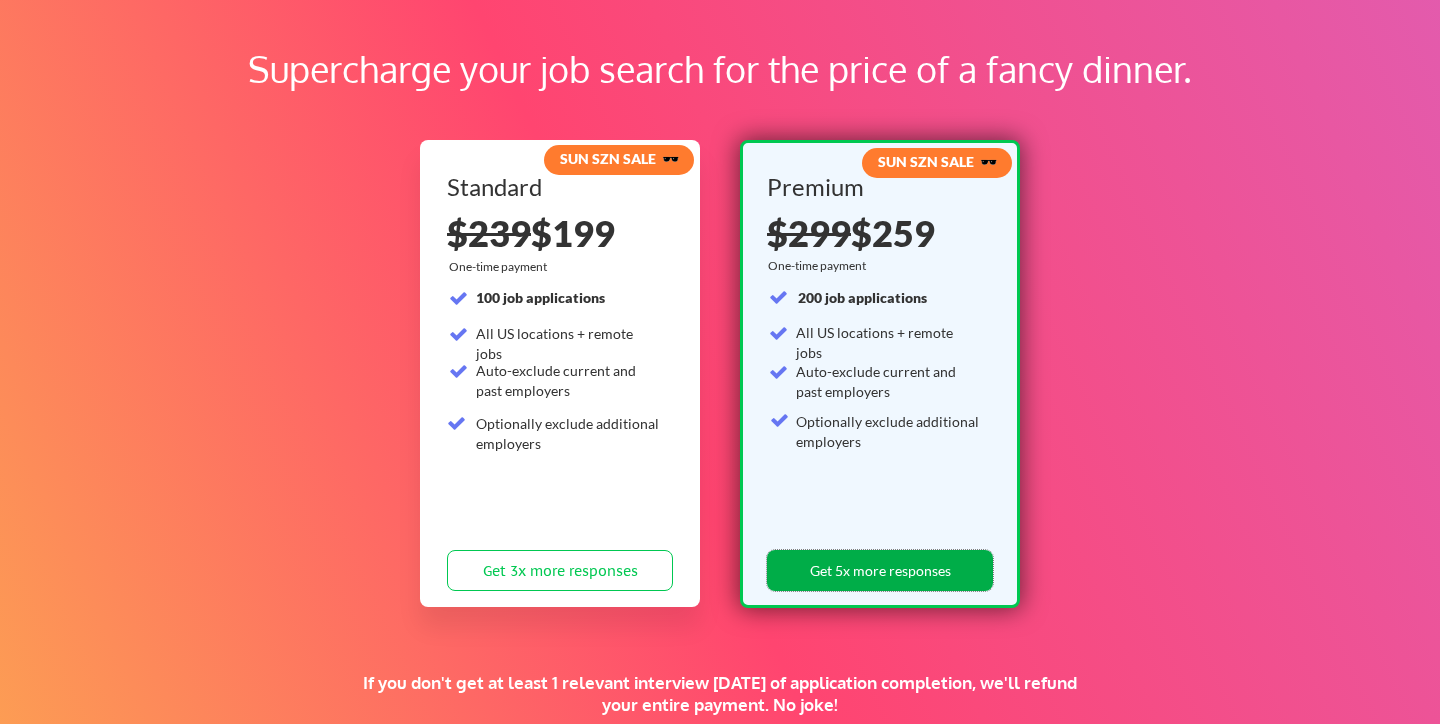 click on "Get 5x more responses" at bounding box center [880, 570] 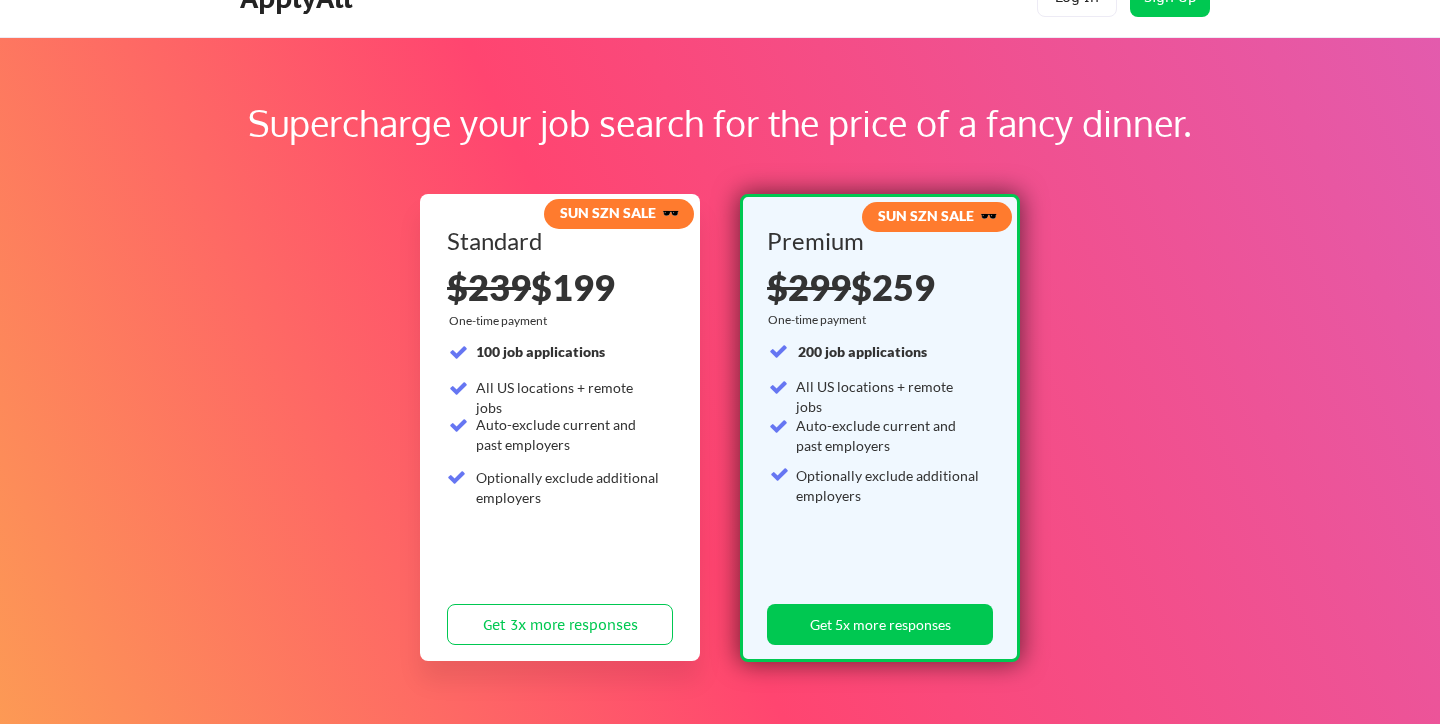 scroll, scrollTop: 47, scrollLeft: 0, axis: vertical 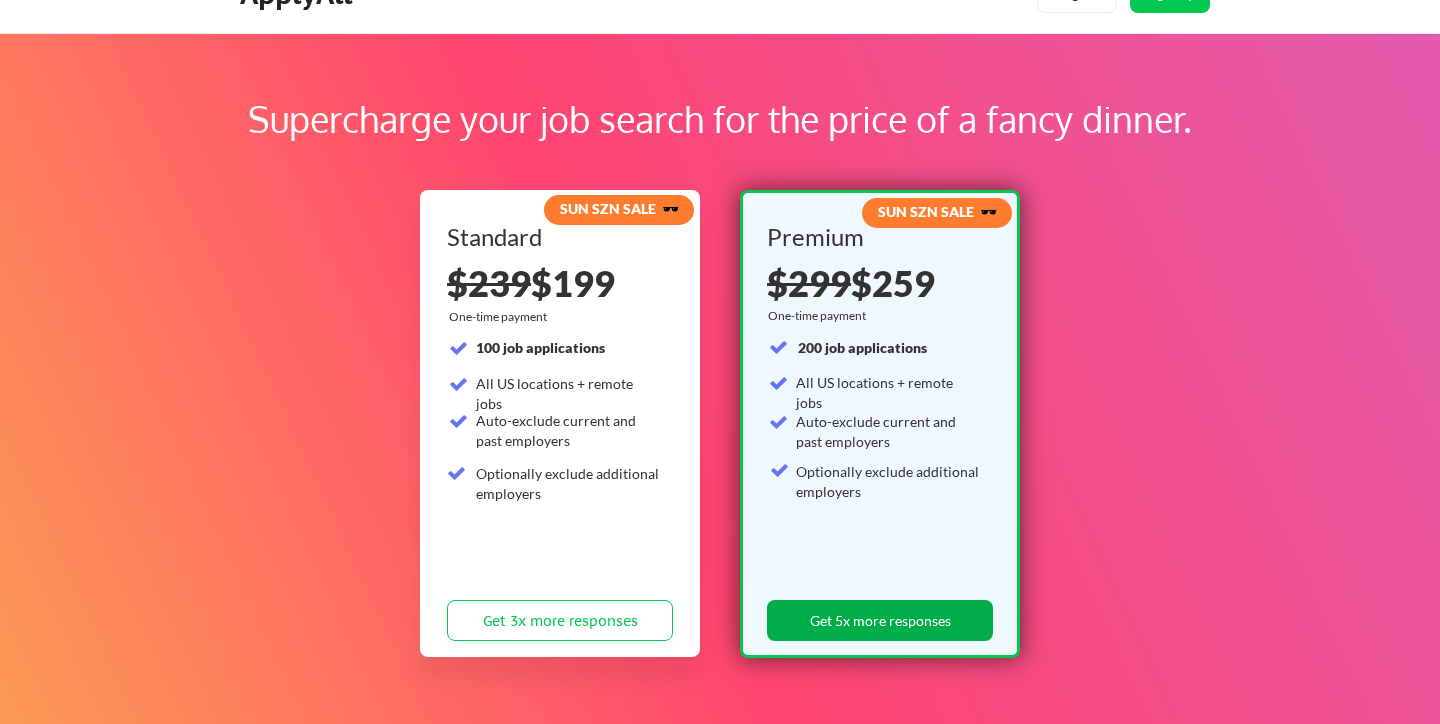 click on "Get 5x more responses" at bounding box center [880, 620] 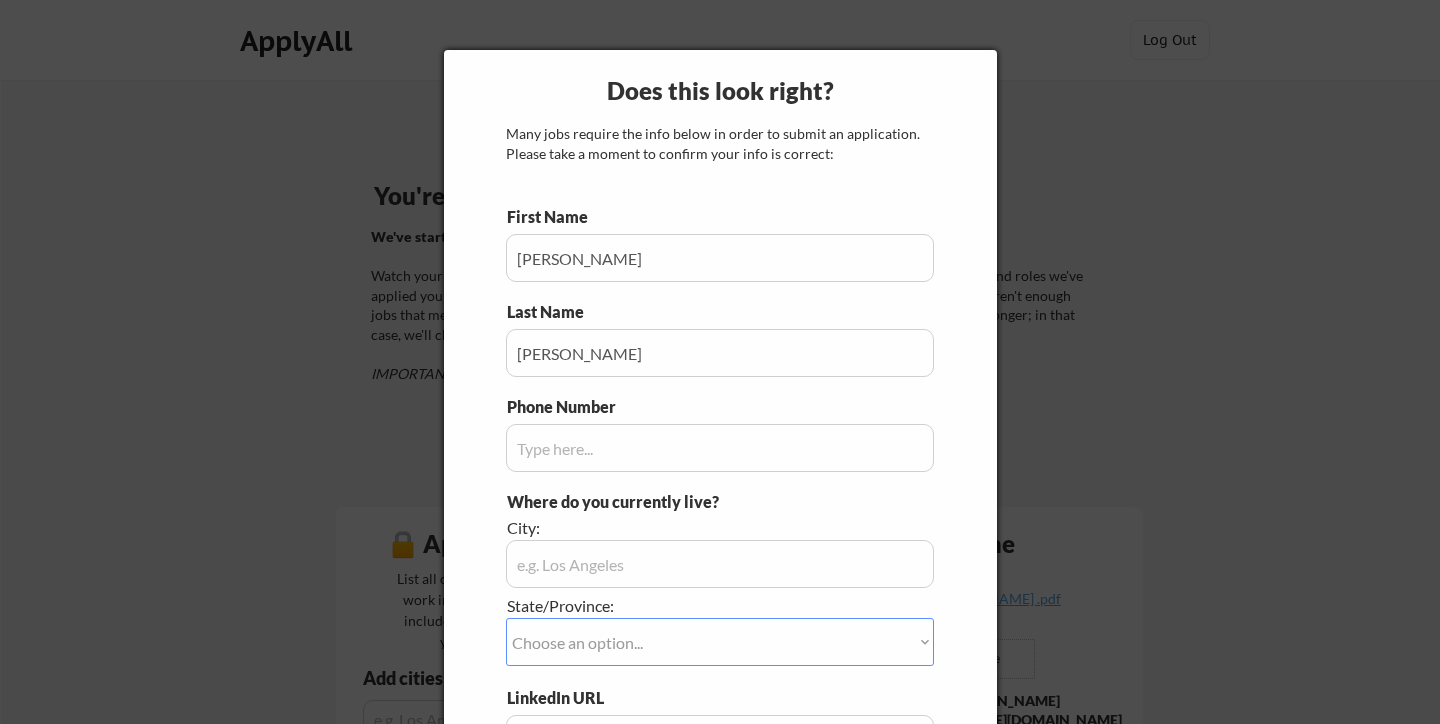 scroll, scrollTop: 0, scrollLeft: 0, axis: both 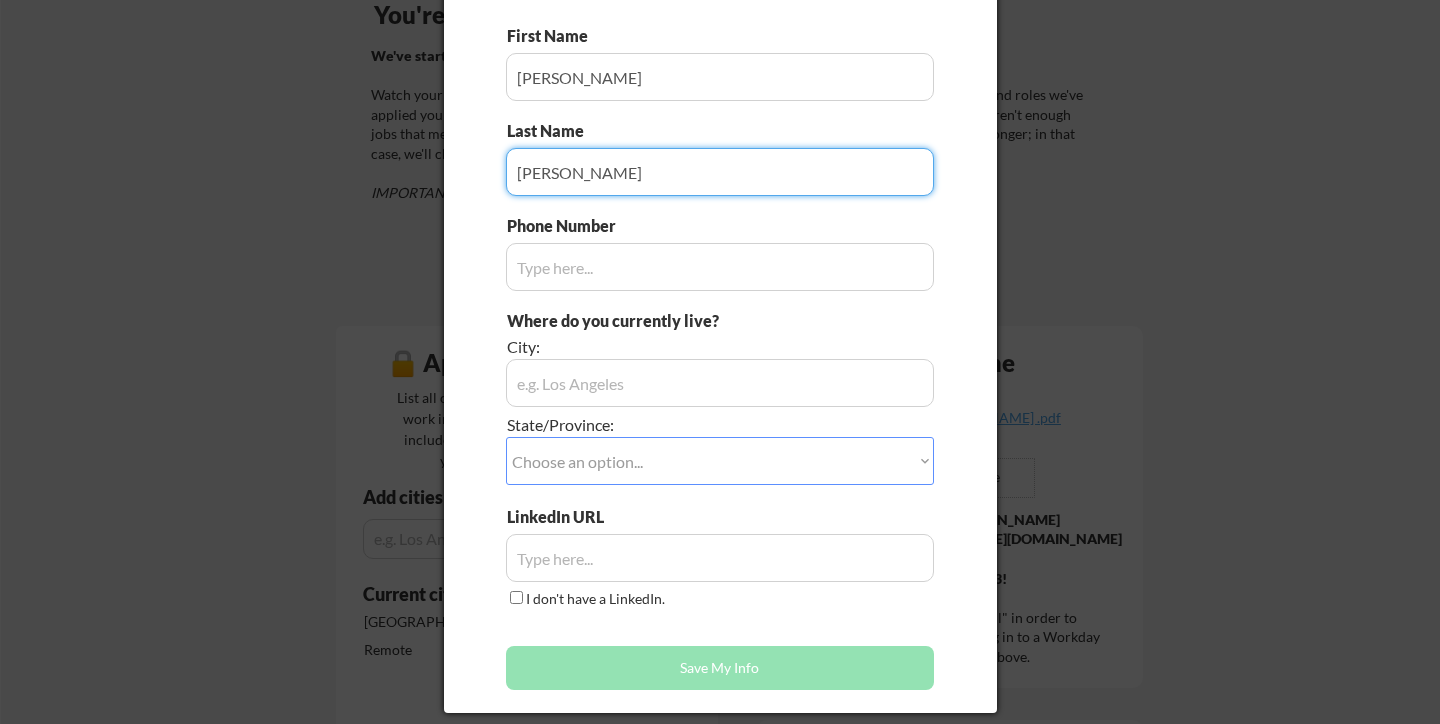 click at bounding box center (720, 267) 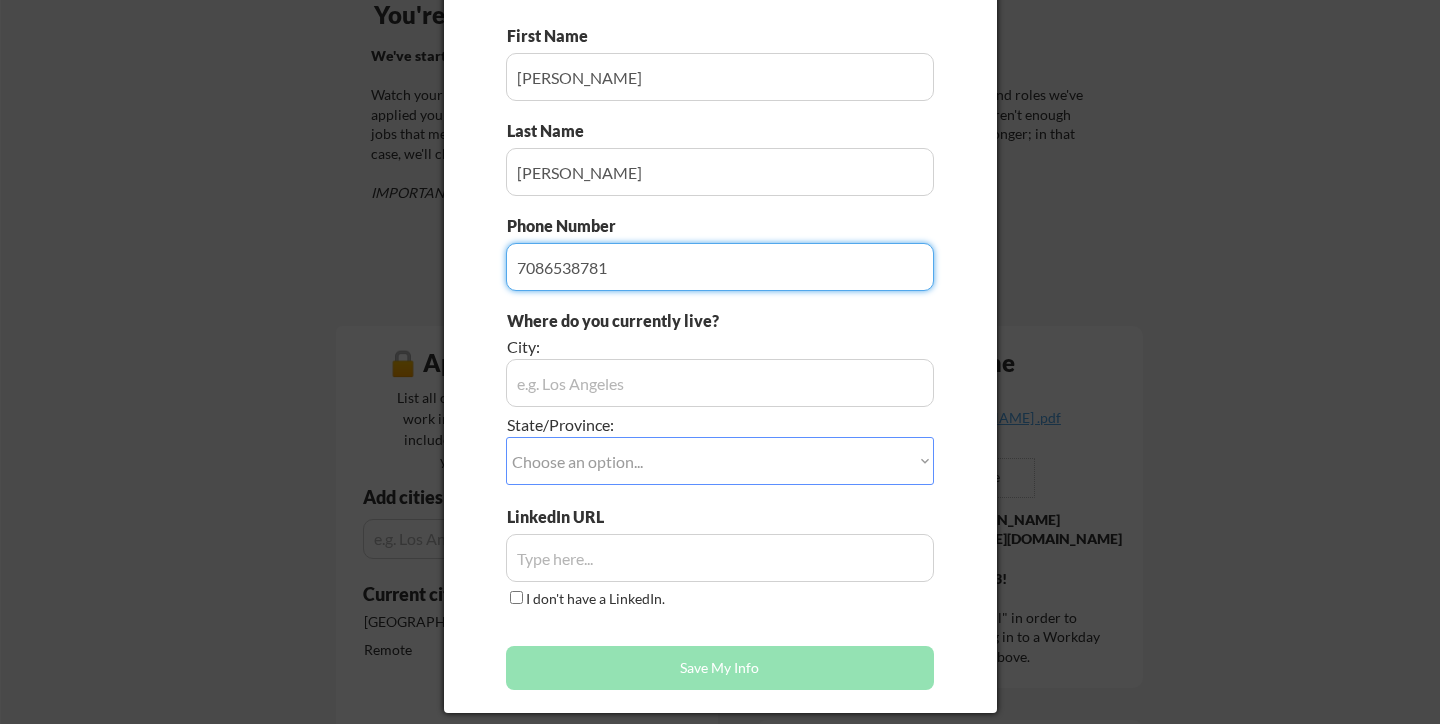 type on "7086538781" 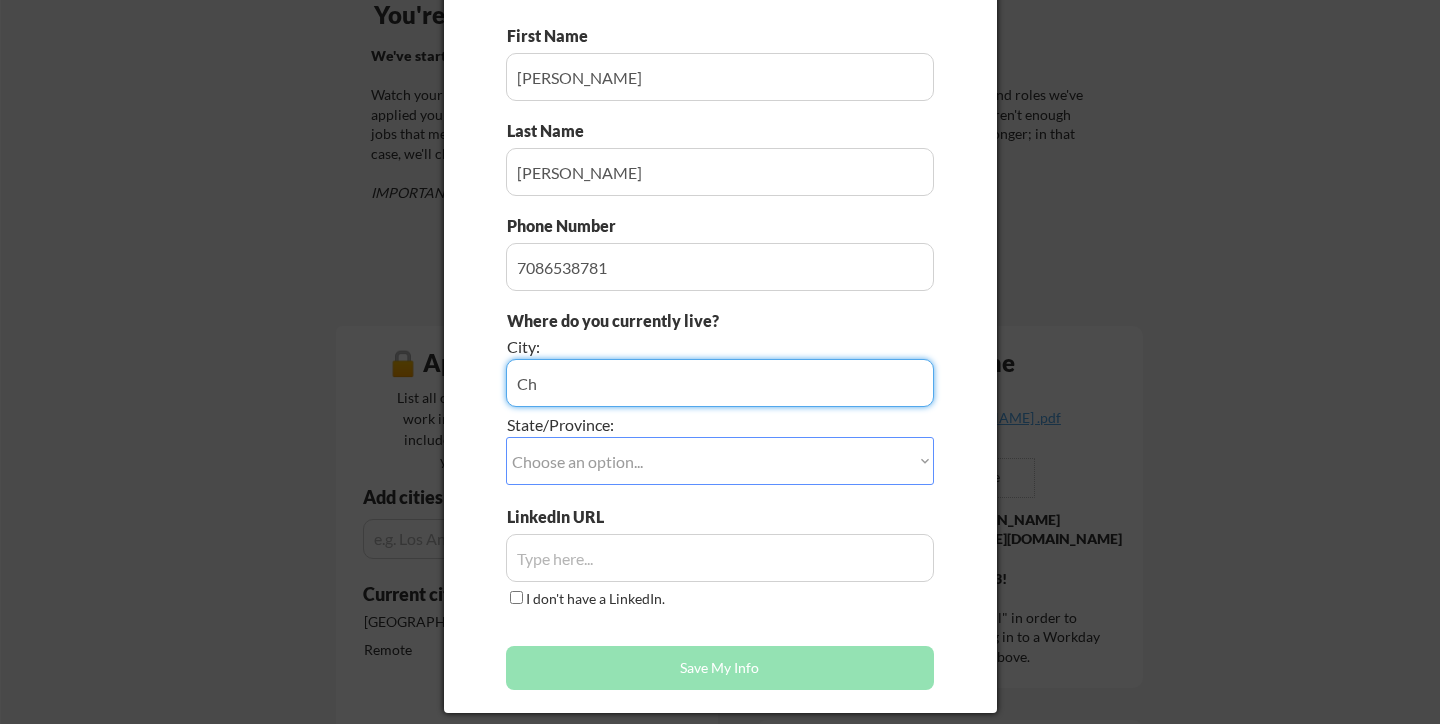 type on "C" 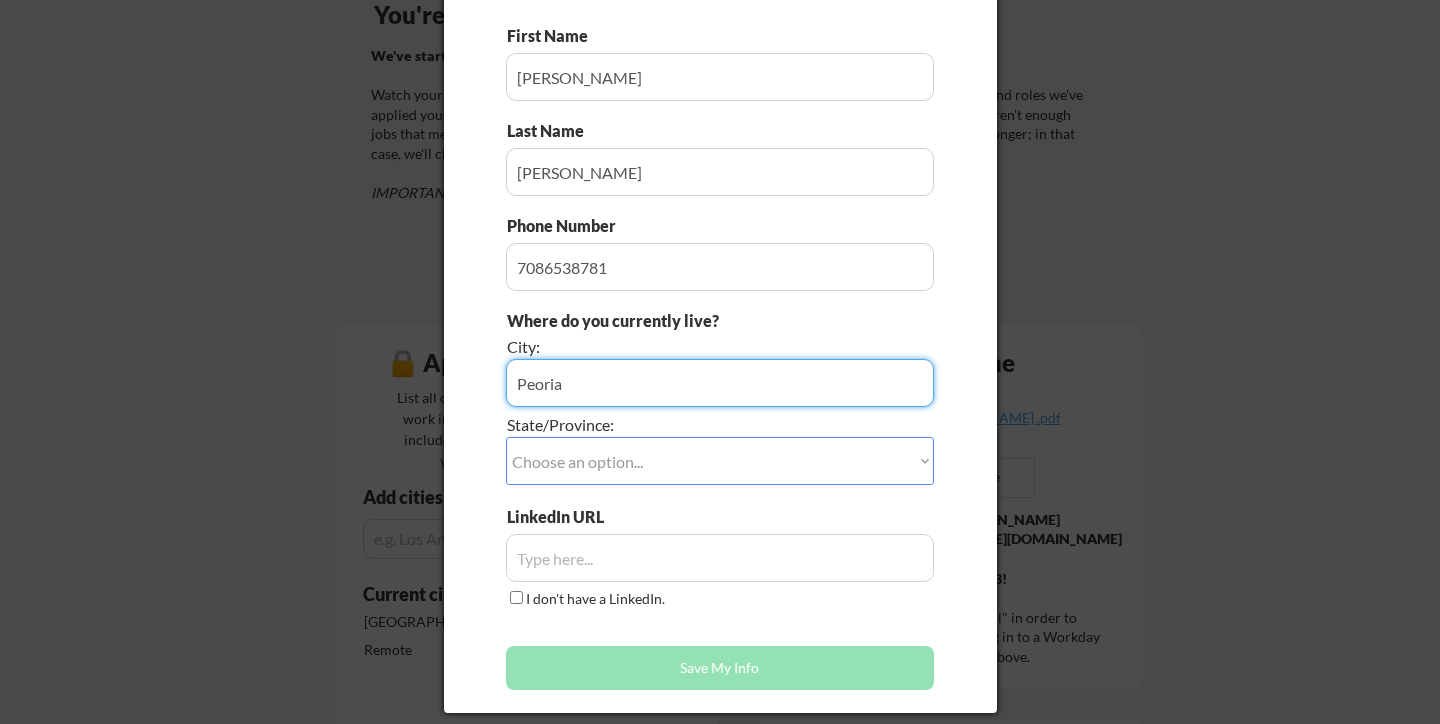 type on "Peoria" 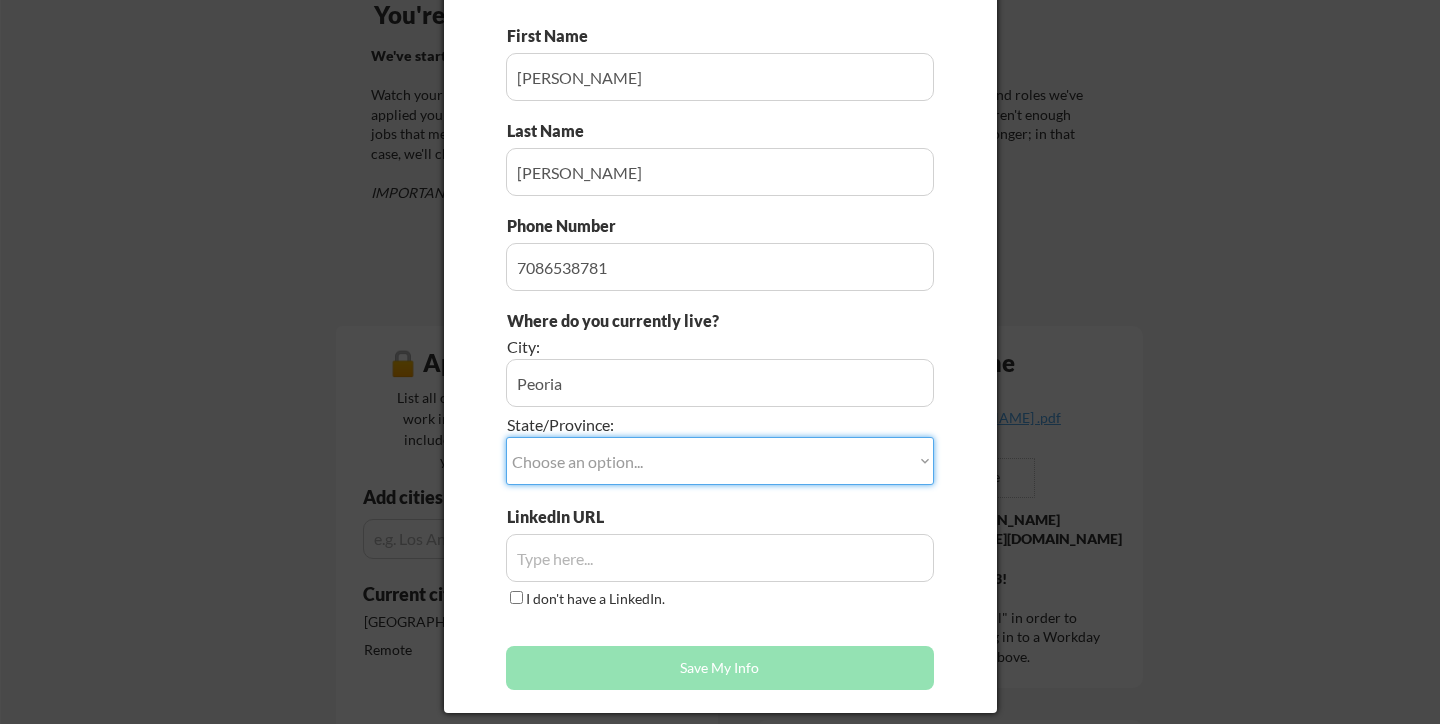 select on ""Illinois"" 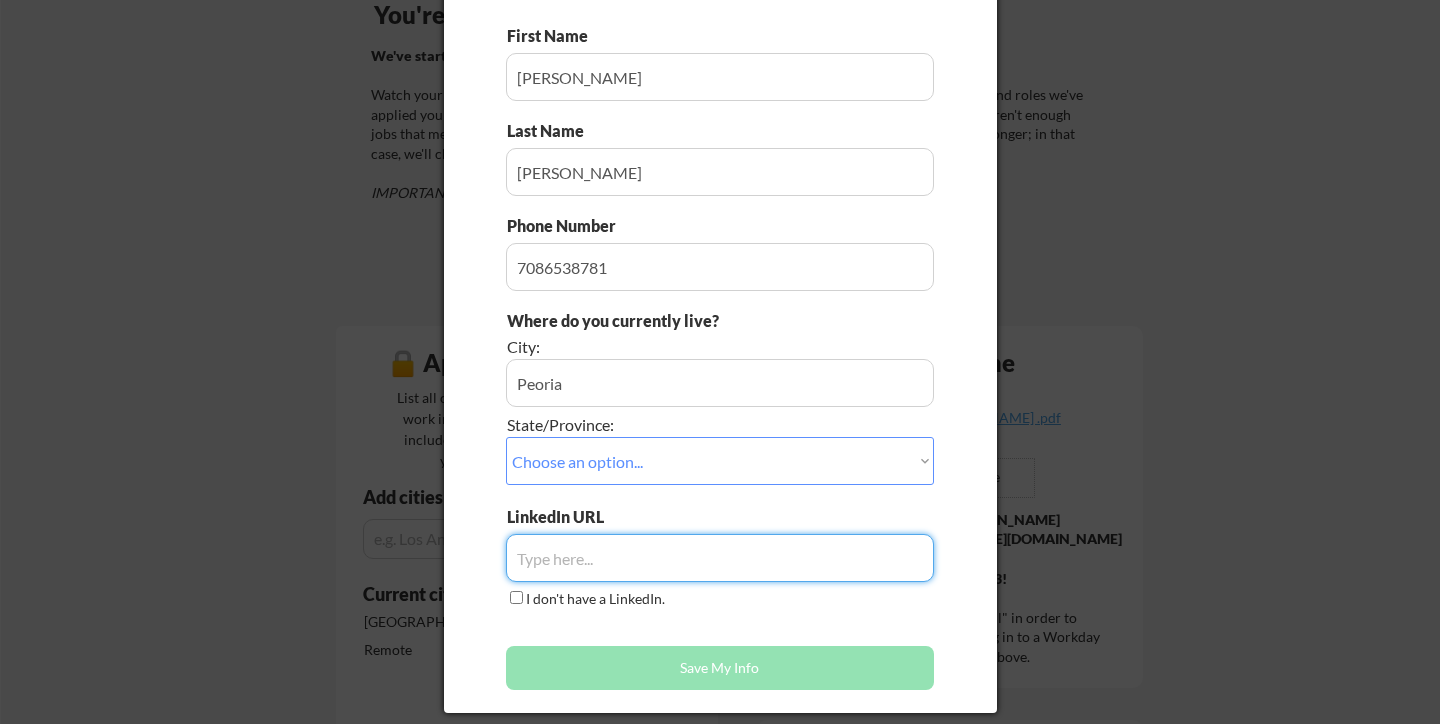 click at bounding box center (720, 558) 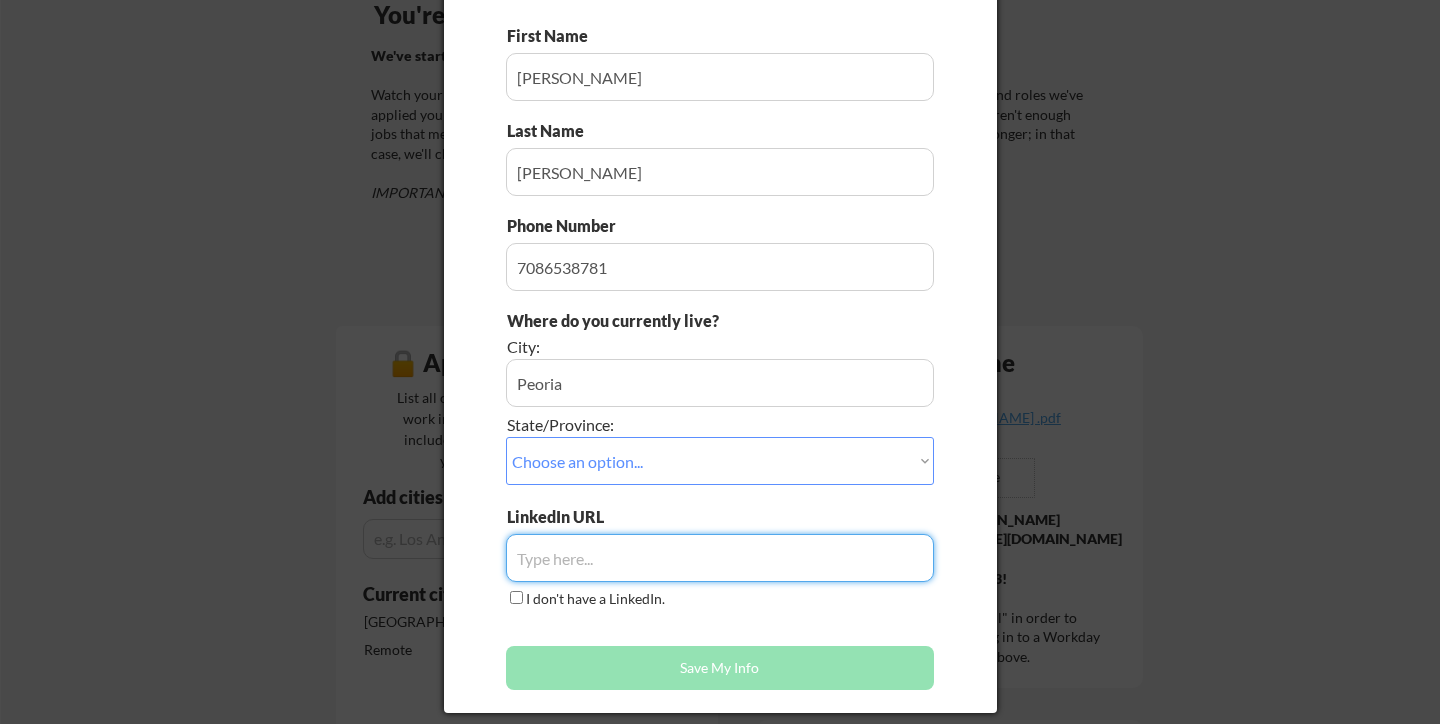 paste on "https://www.linkedin.com/in/patrick-dowling-039b46152/" 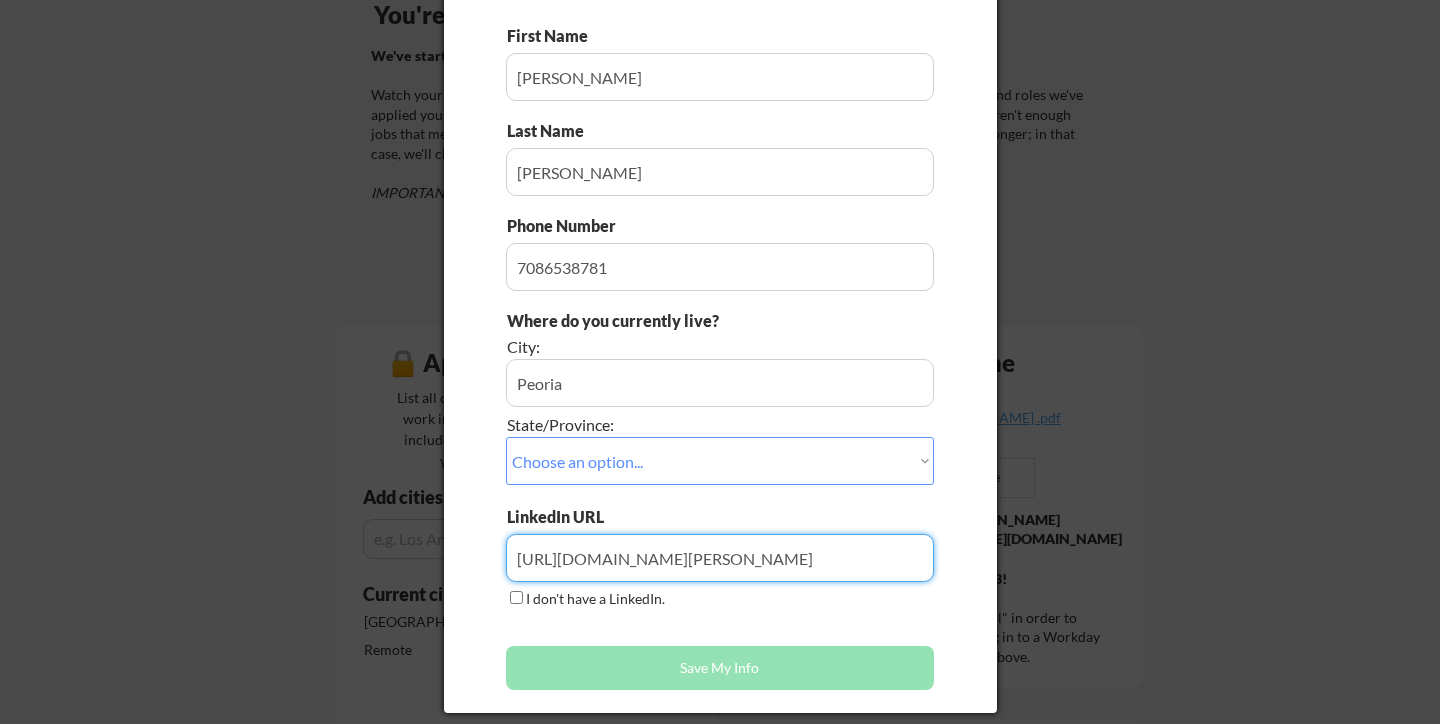 scroll, scrollTop: 0, scrollLeft: 2, axis: horizontal 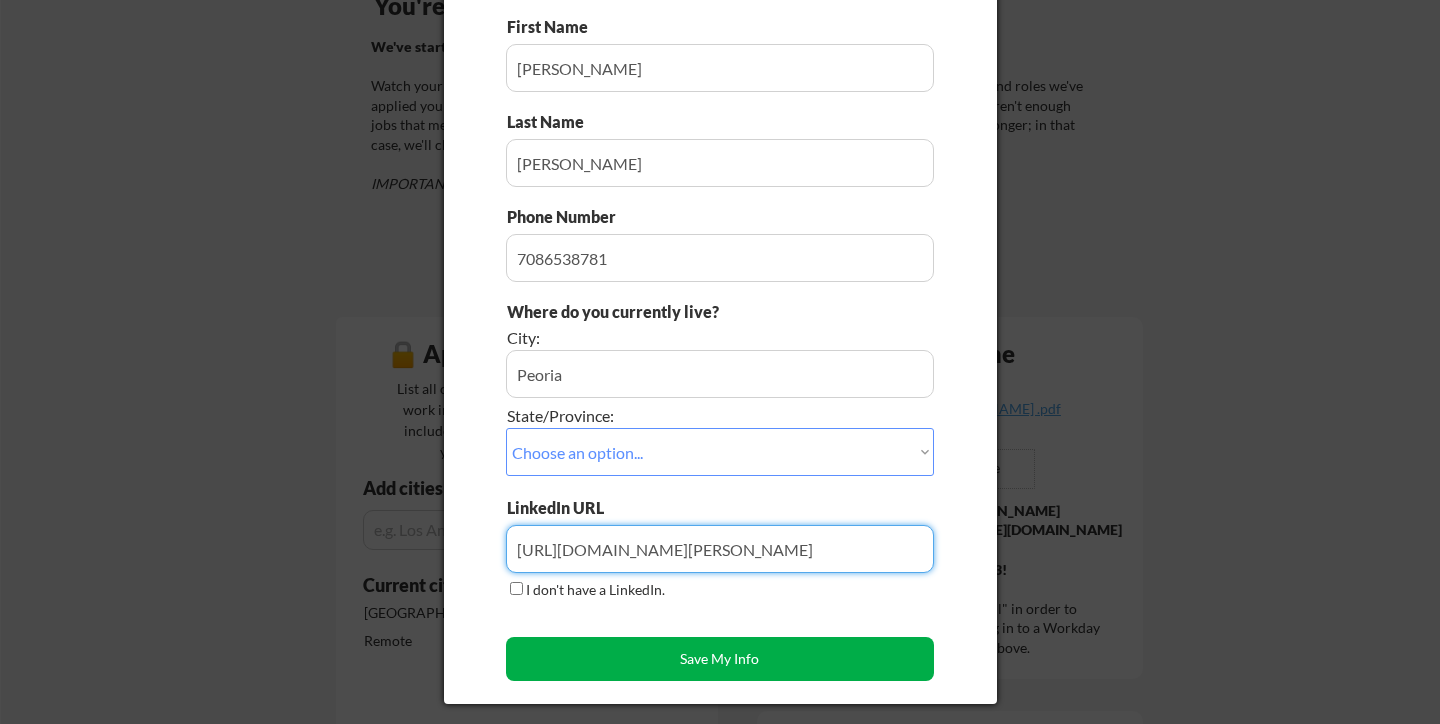 type on "https://www.linkedin.com/in/patrick-dowling-039b46152/" 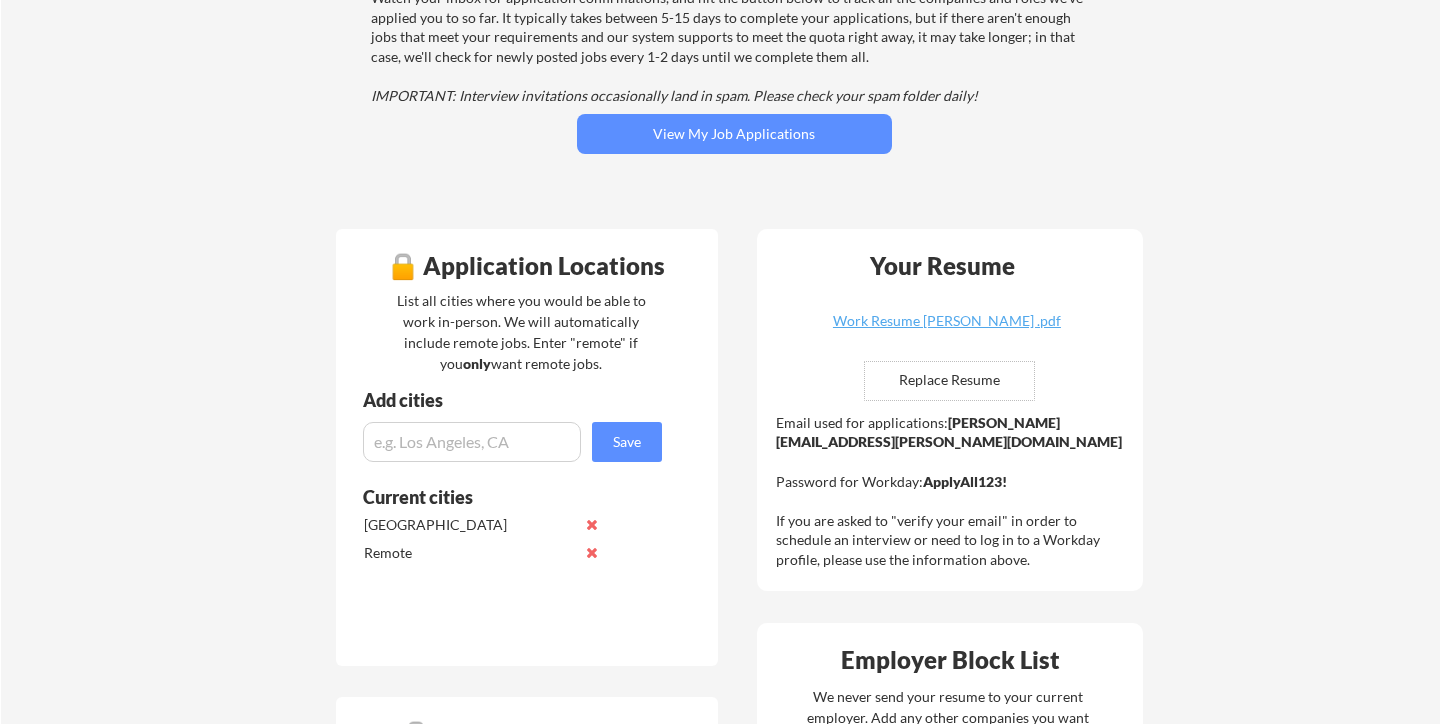 scroll, scrollTop: 344, scrollLeft: 0, axis: vertical 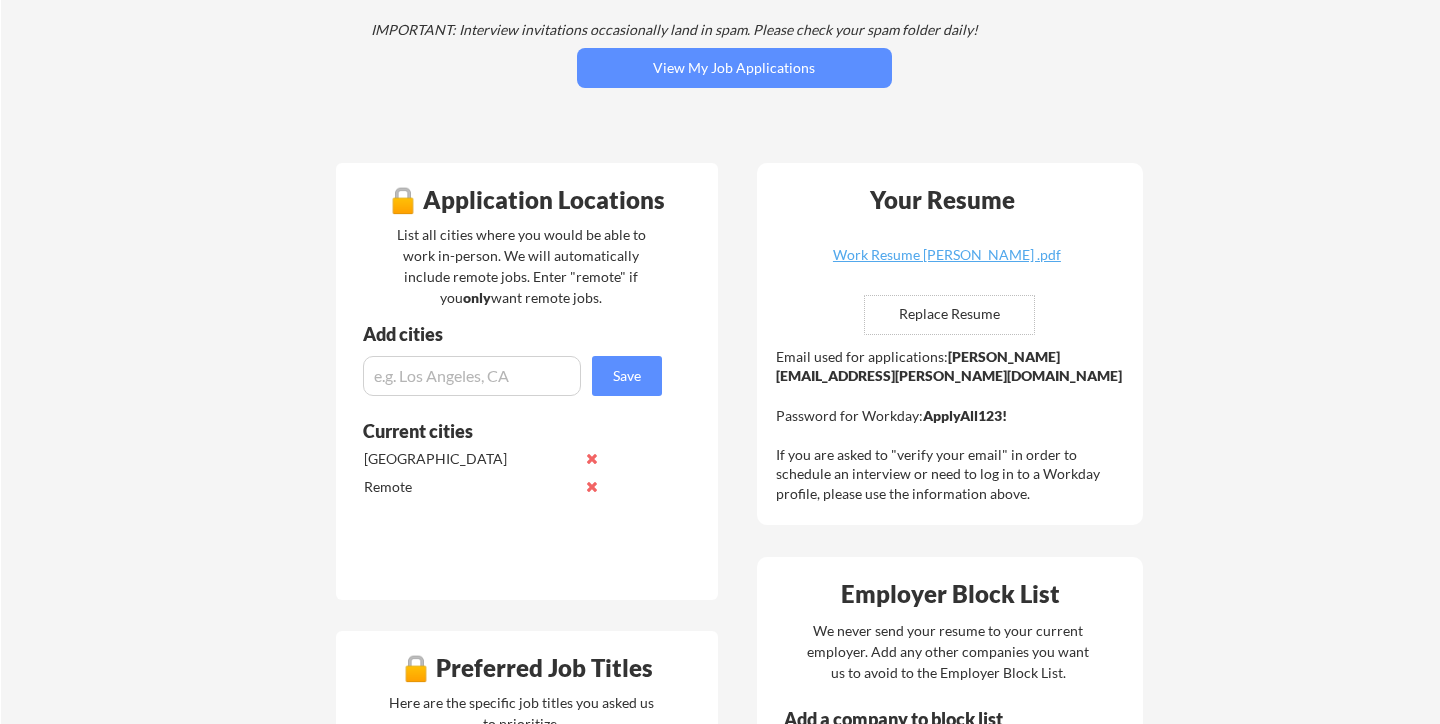 click at bounding box center (949, 315) 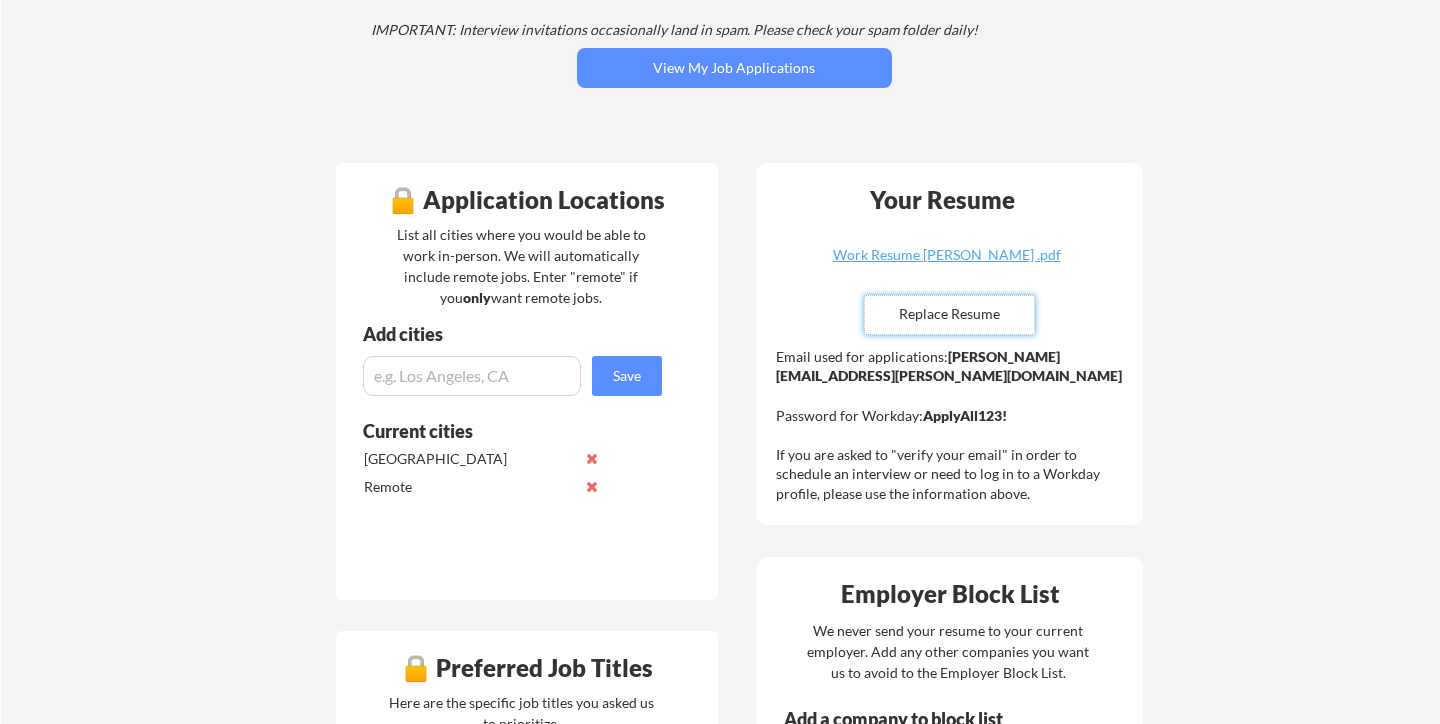 type on "C:\fakepath\Work Resume Patrick Dowling .pdf" 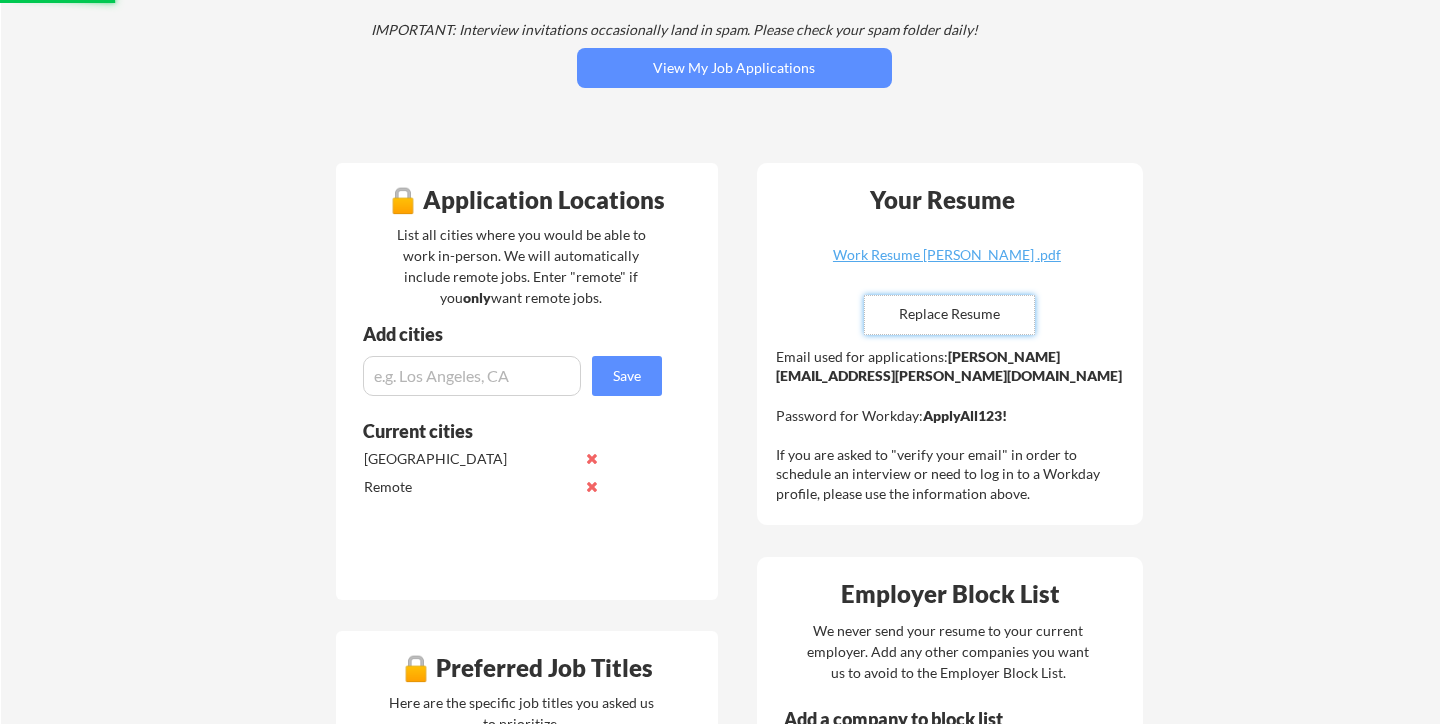 type 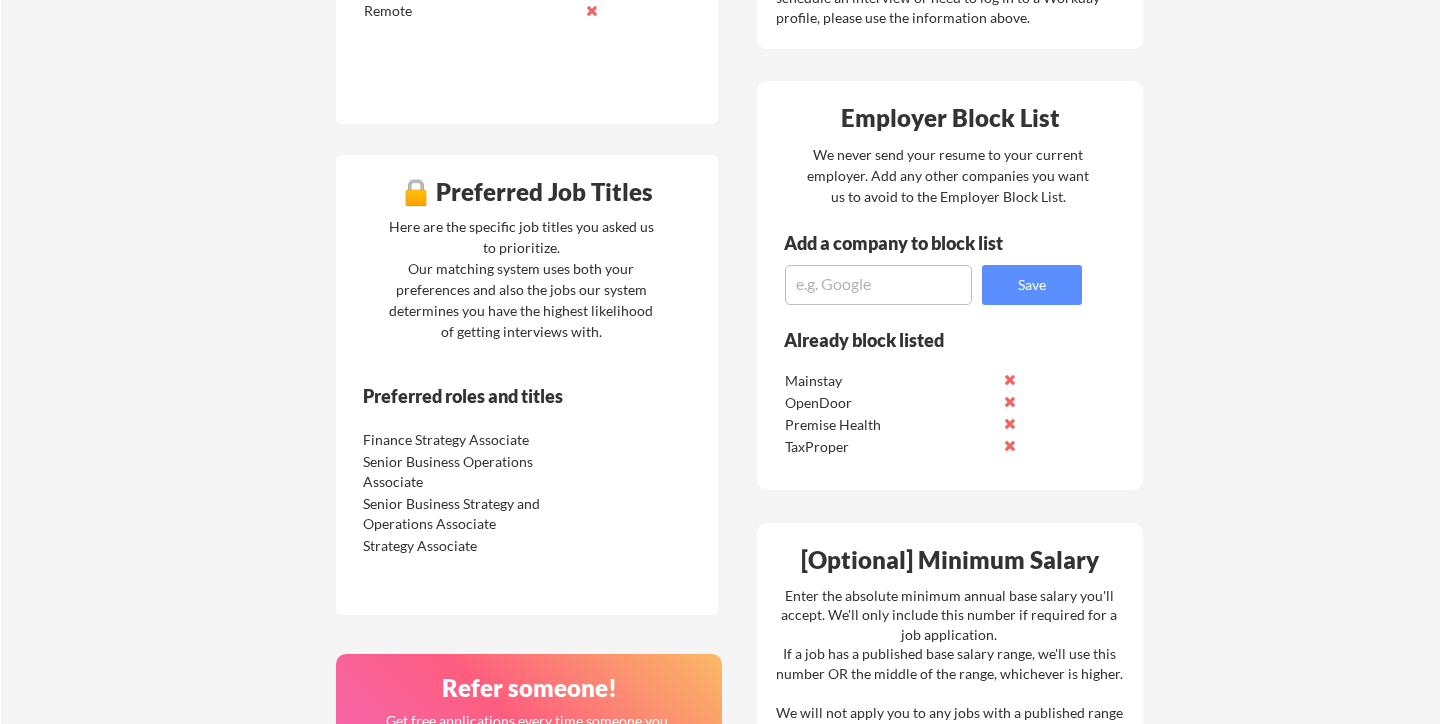 scroll, scrollTop: 822, scrollLeft: 0, axis: vertical 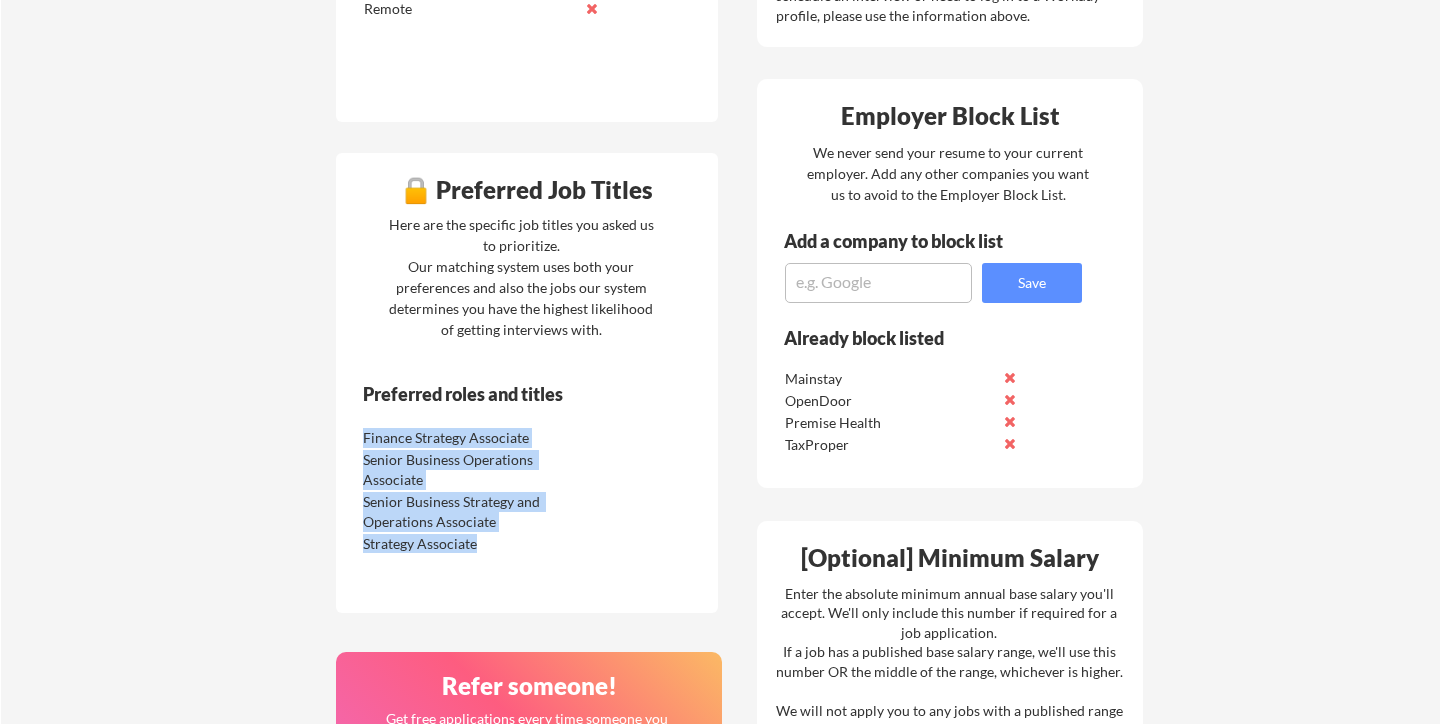 drag, startPoint x: 621, startPoint y: 556, endPoint x: 544, endPoint y: 423, distance: 153.68149 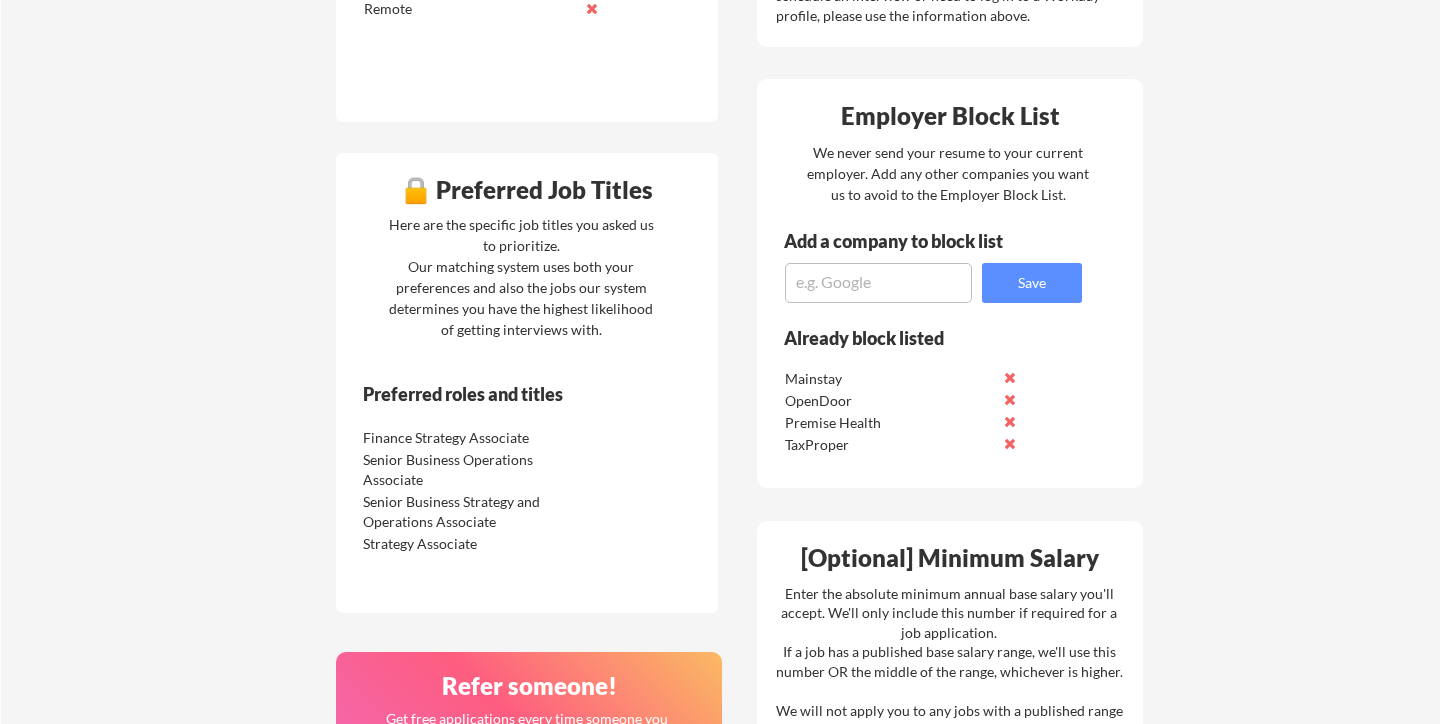 click on "Preferred roles and titles Finance Strategy Associate  Senior Business Operations Associate Senior Business Strategy and Operations Associate  Strategy Associate" at bounding box center [499, 491] 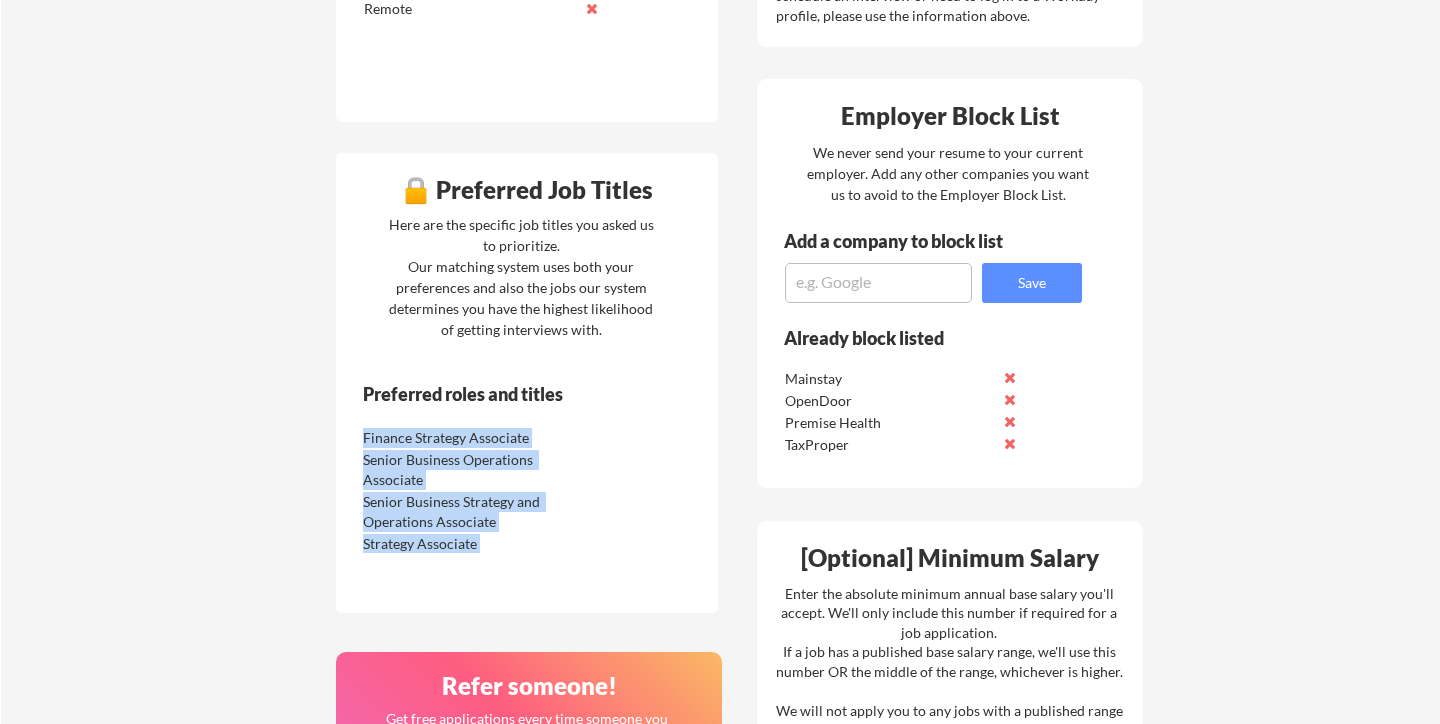 drag, startPoint x: 544, startPoint y: 423, endPoint x: 510, endPoint y: 586, distance: 166.50826 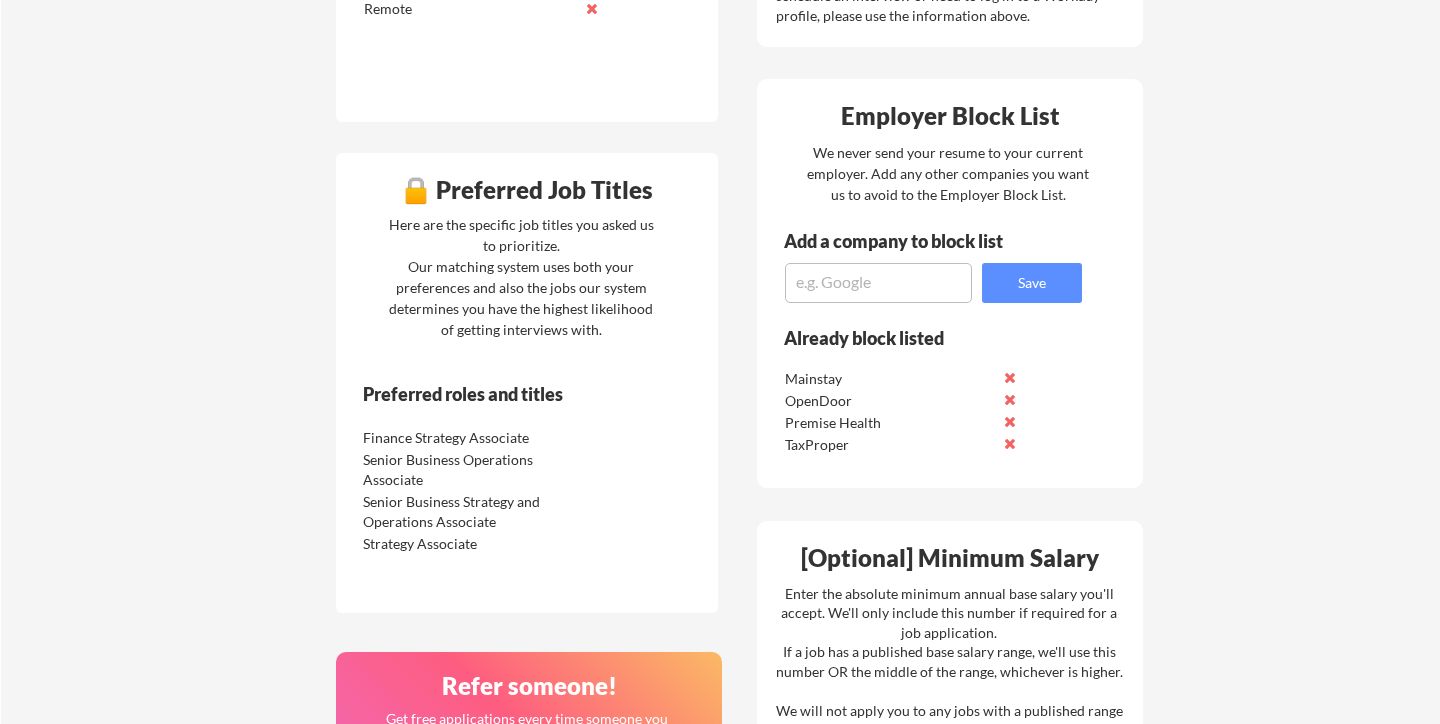 click on "Preferred roles and titles Finance Strategy Associate  Senior Business Operations Associate Senior Business Strategy and Operations Associate  Strategy Associate" at bounding box center [499, 491] 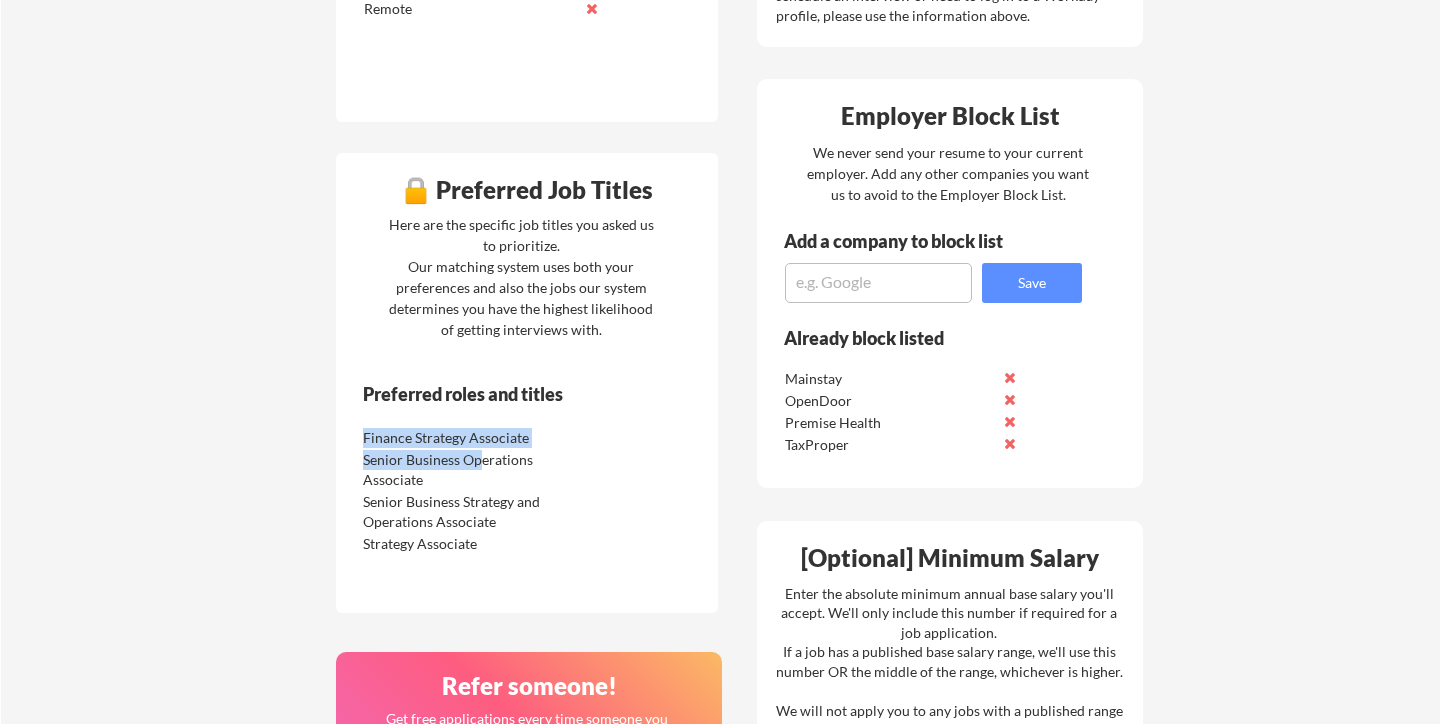 drag, startPoint x: 510, startPoint y: 579, endPoint x: 483, endPoint y: 469, distance: 113.265175 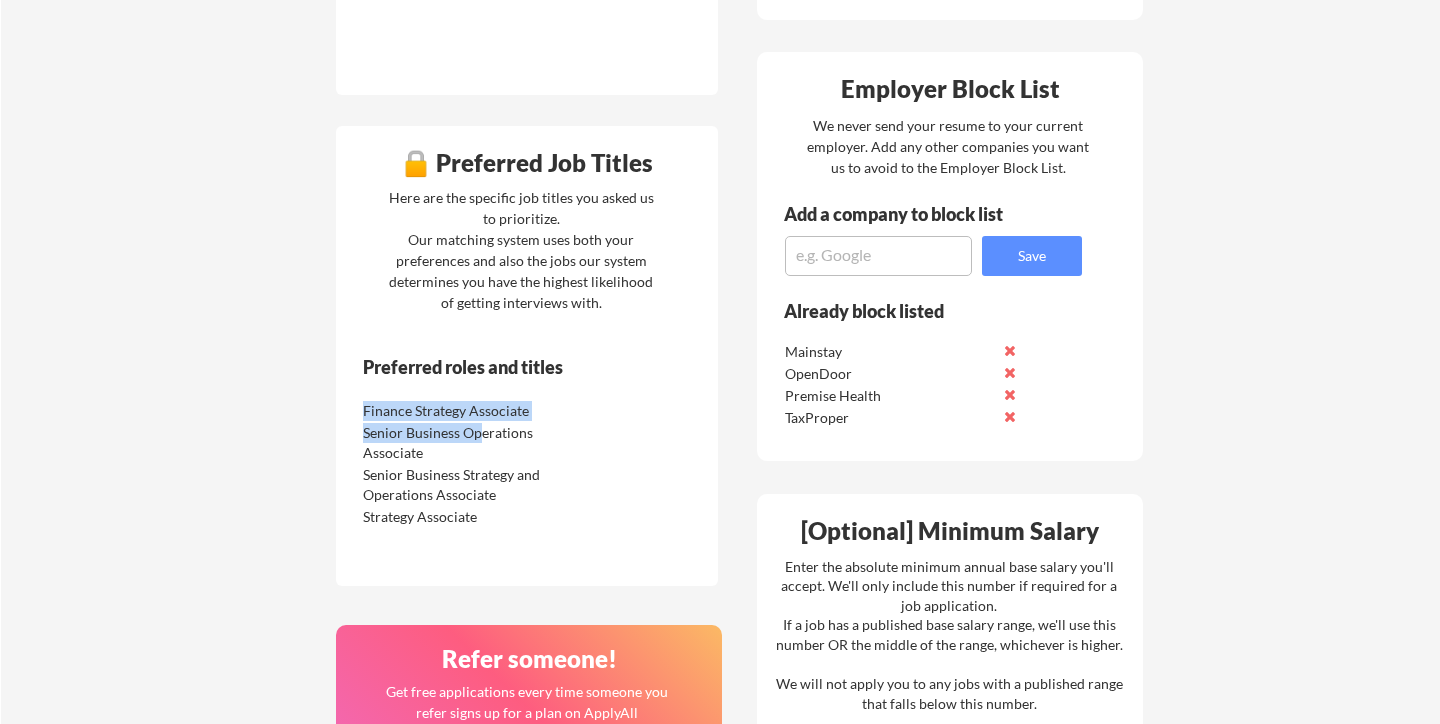 scroll, scrollTop: 842, scrollLeft: 0, axis: vertical 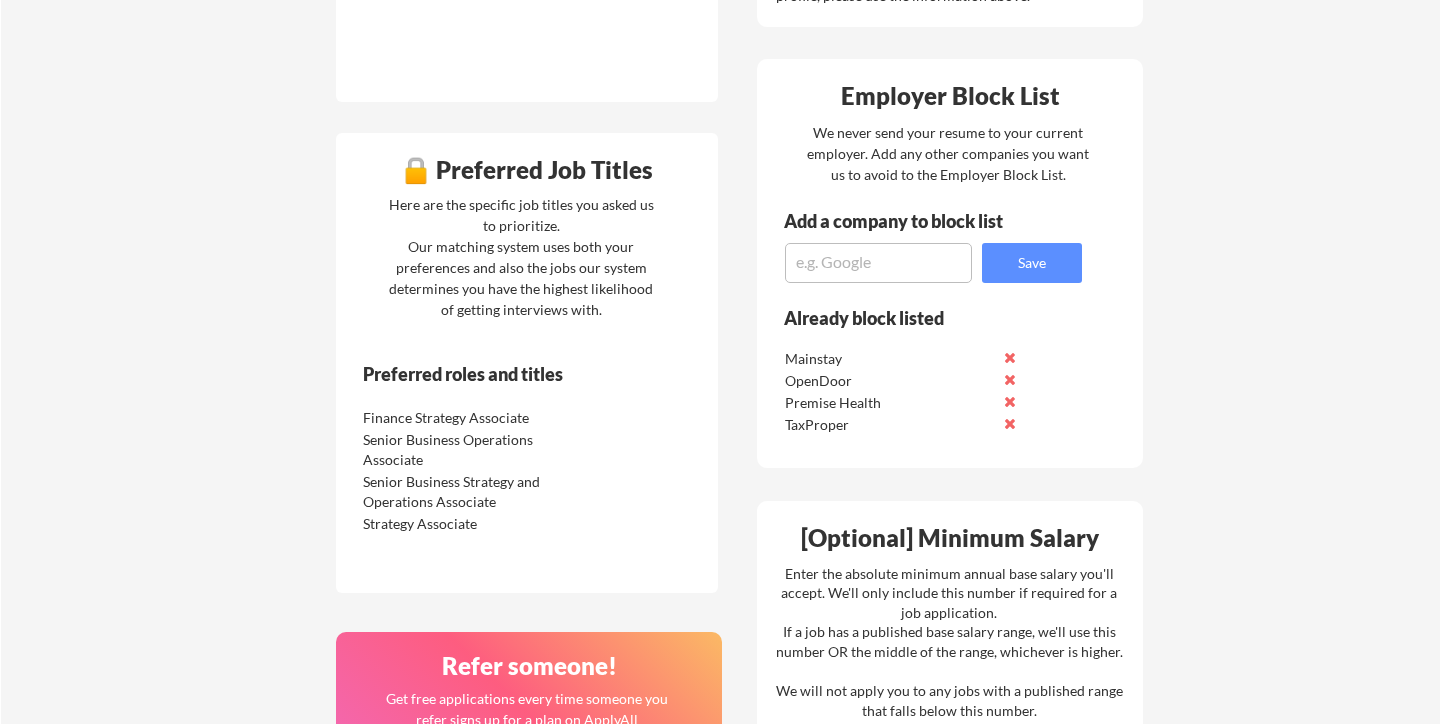 click at bounding box center [878, 263] 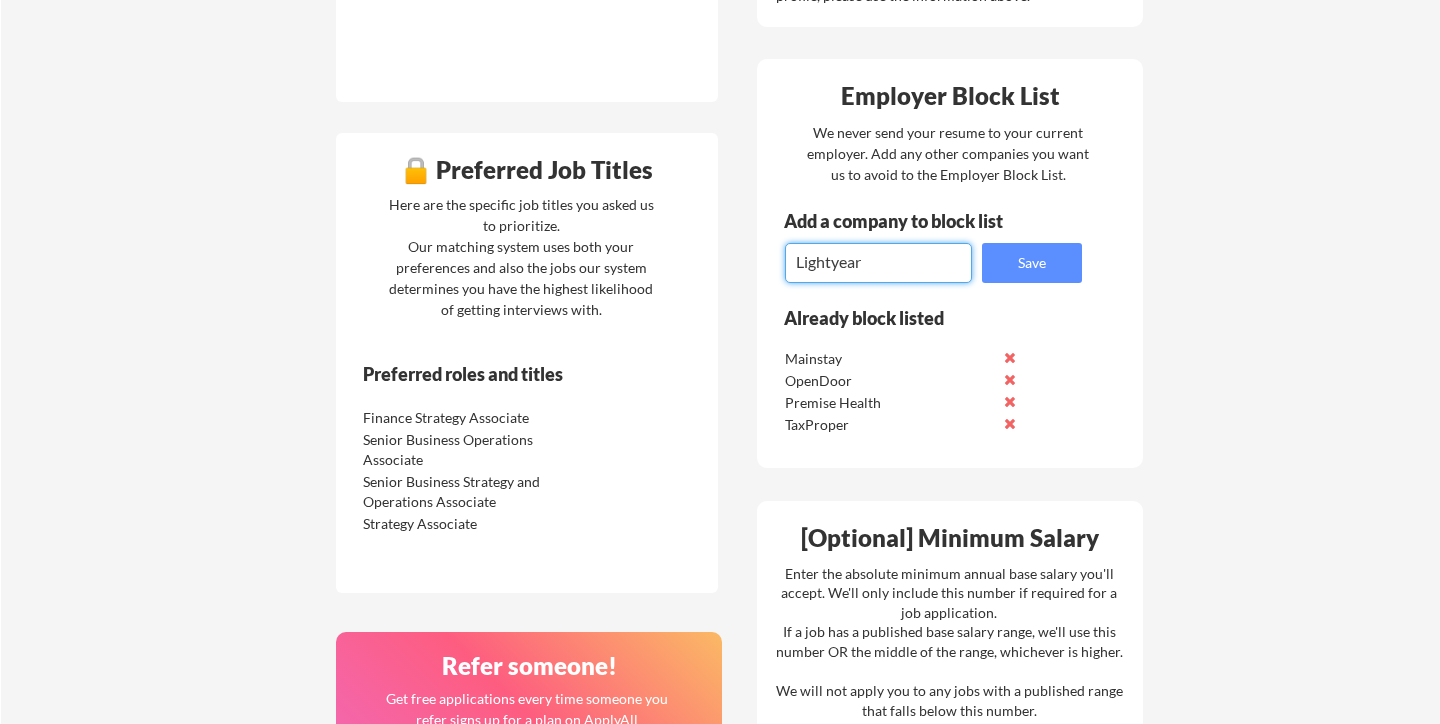 type on "Lightyear" 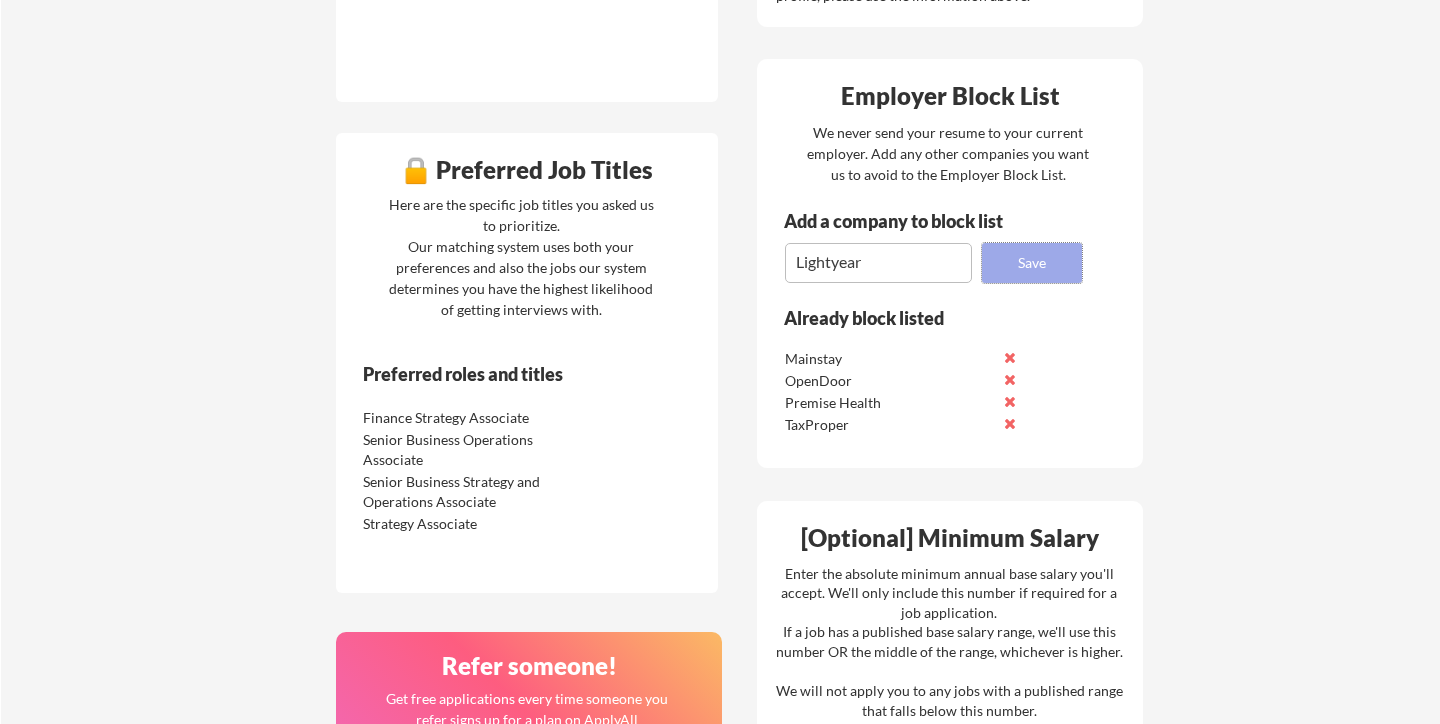 click on "Save" at bounding box center [1032, 263] 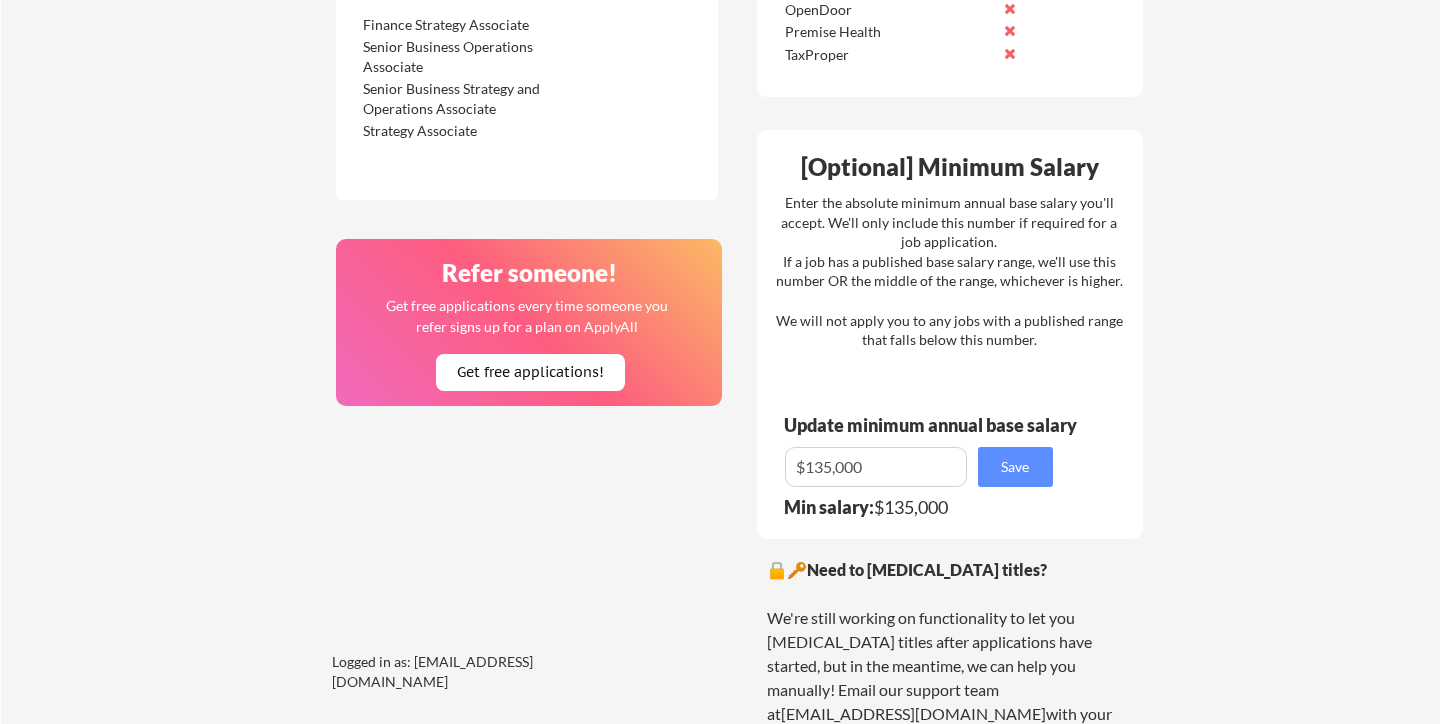 scroll, scrollTop: 1257, scrollLeft: 0, axis: vertical 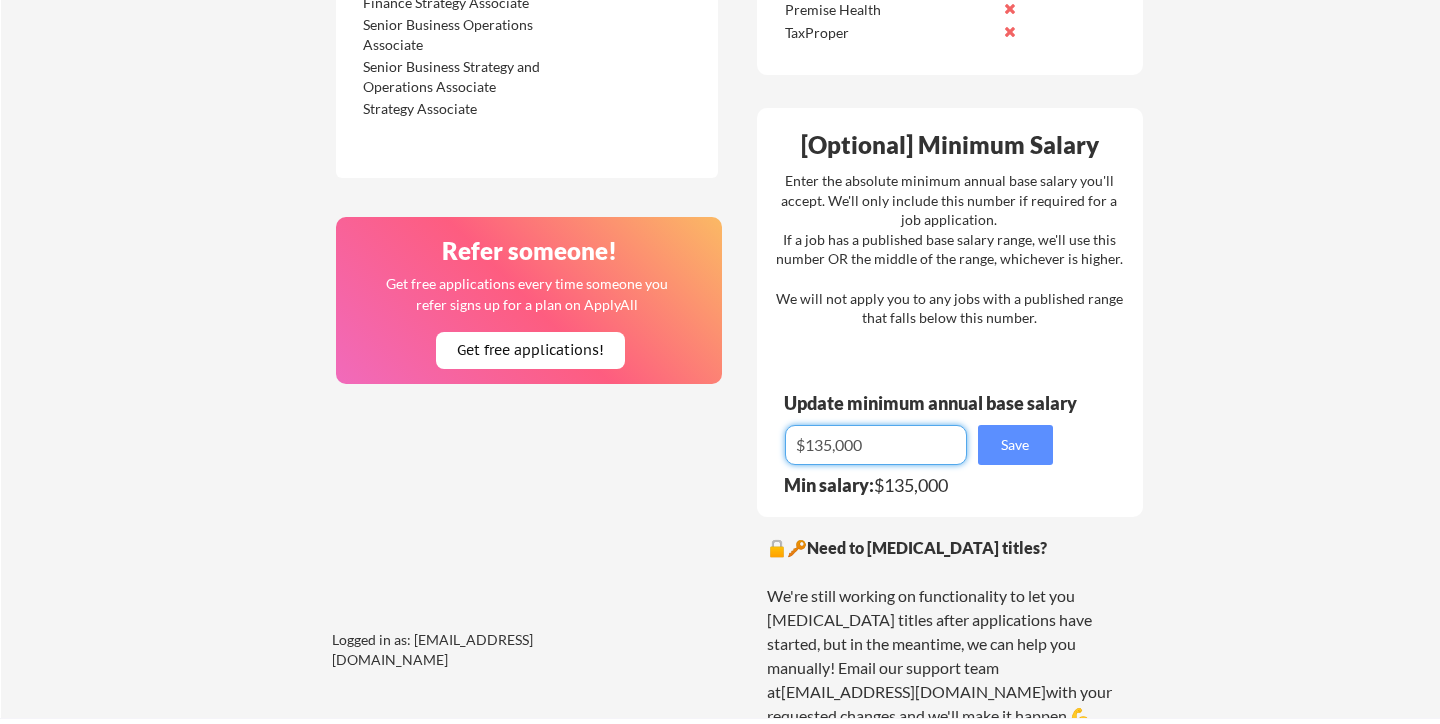 click at bounding box center [876, 445] 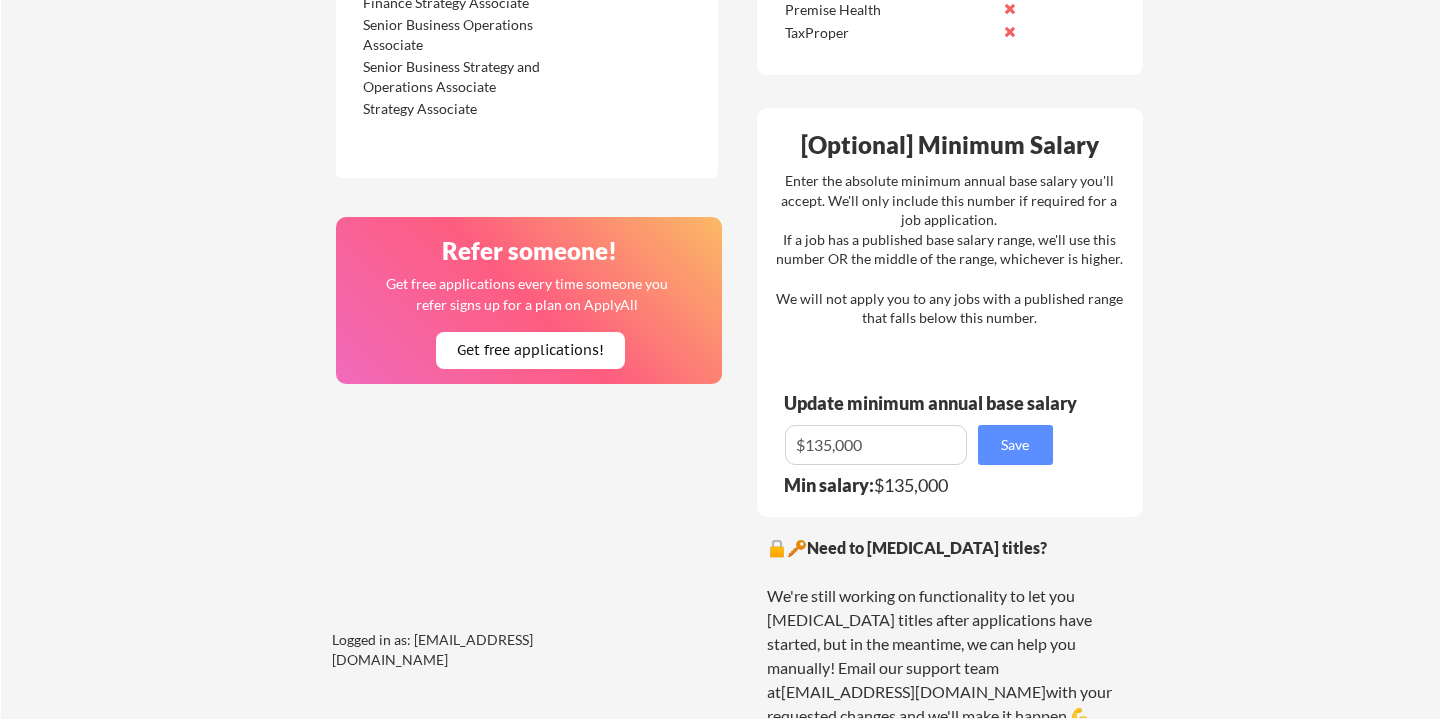 click on "Enter the absolute minimum annual base salary you'll accept. We'll only include this number if required for a job application.
If a job has a published base salary range, we'll use this number OR the middle of the range, whichever is higher. We will not apply you to any jobs with a published range that falls below this number." at bounding box center [949, 249] 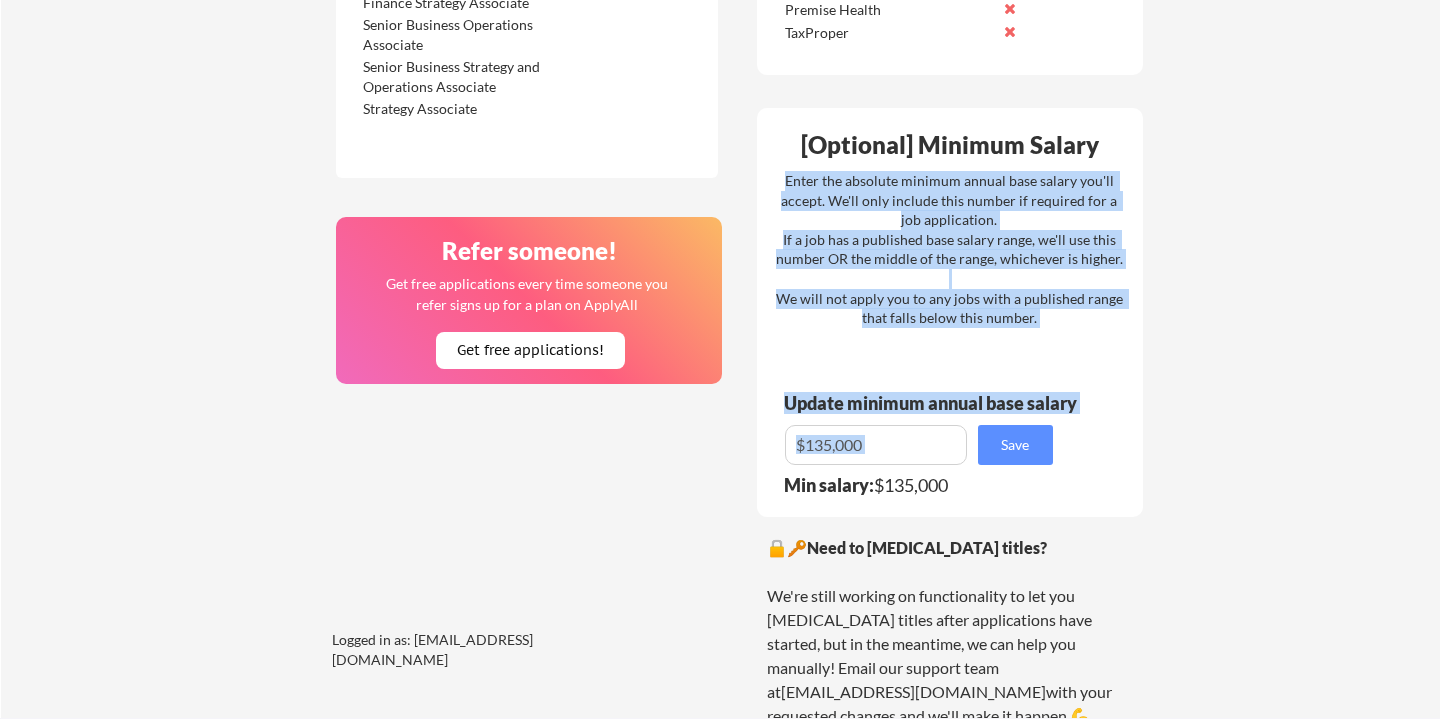drag, startPoint x: 901, startPoint y: 111, endPoint x: 1000, endPoint y: 425, distance: 329.237 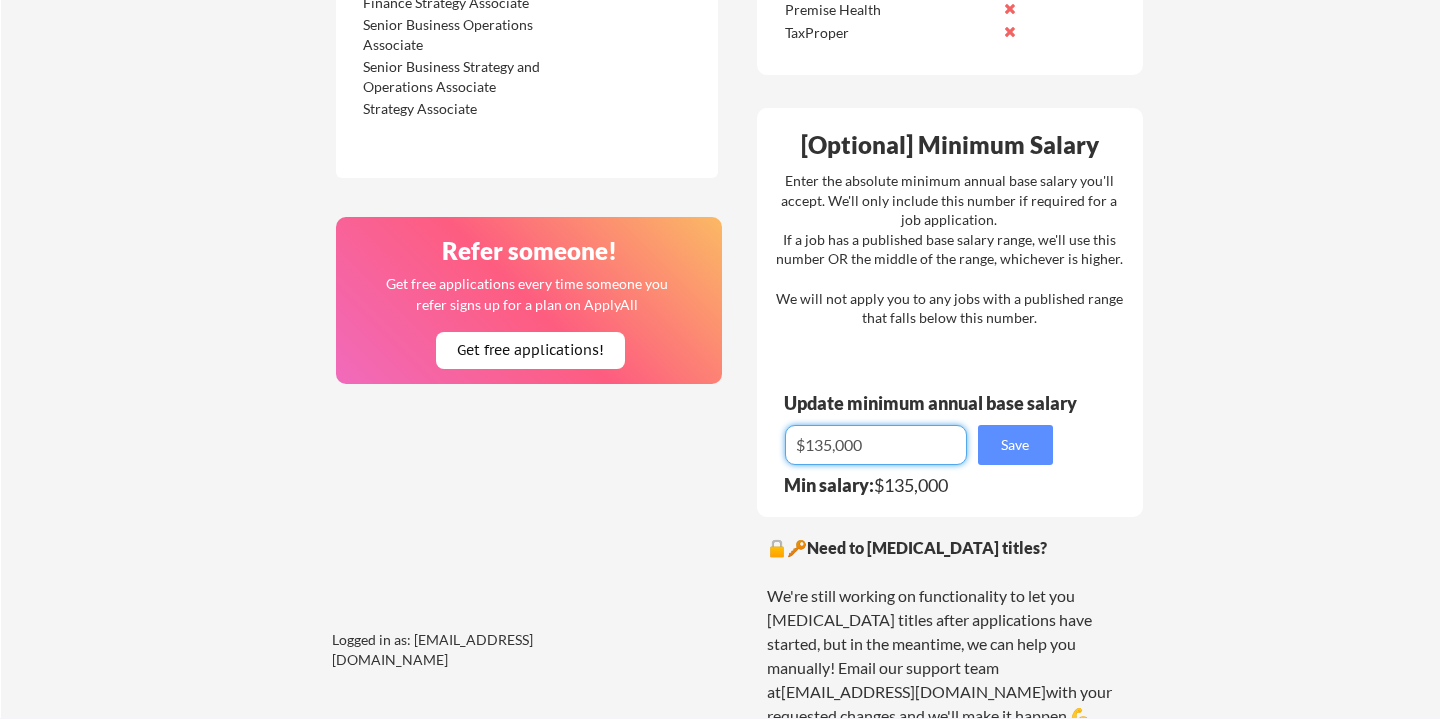 click at bounding box center [876, 445] 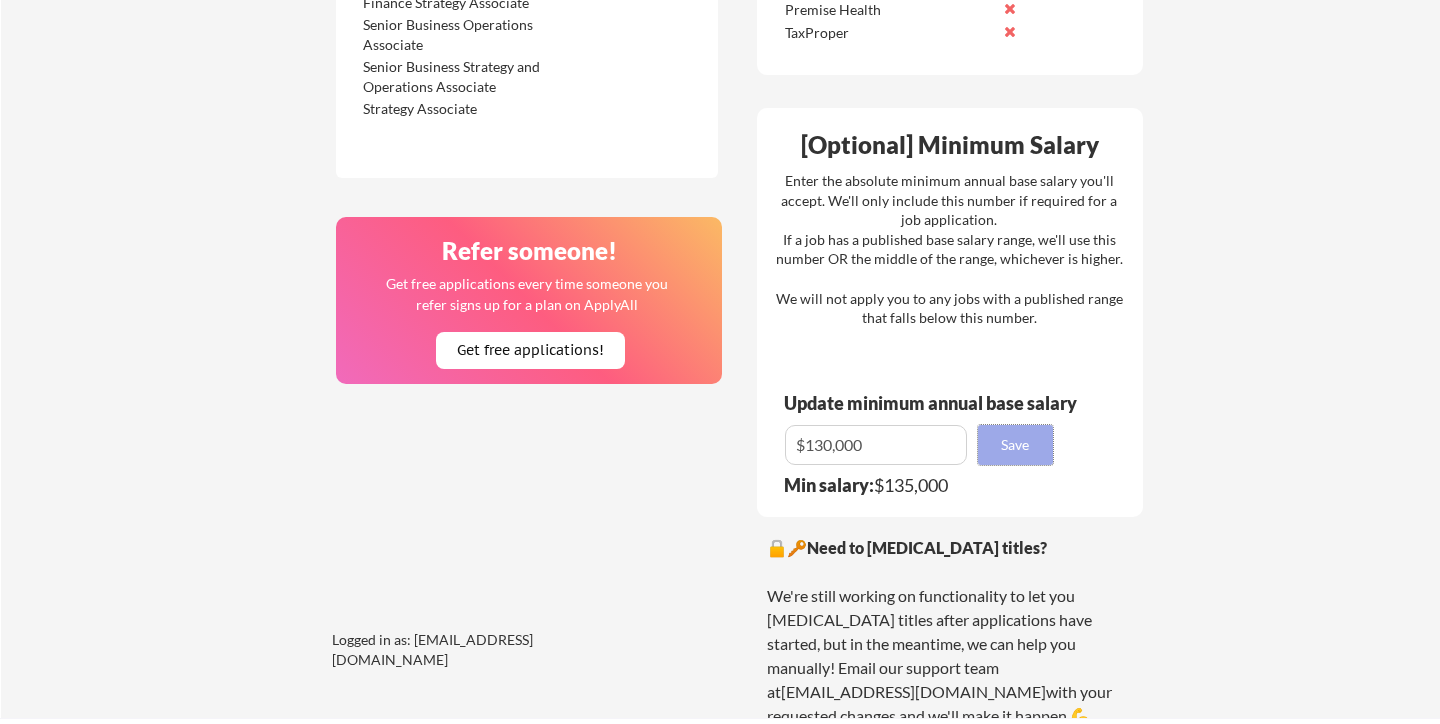 click on "Save" at bounding box center [1015, 445] 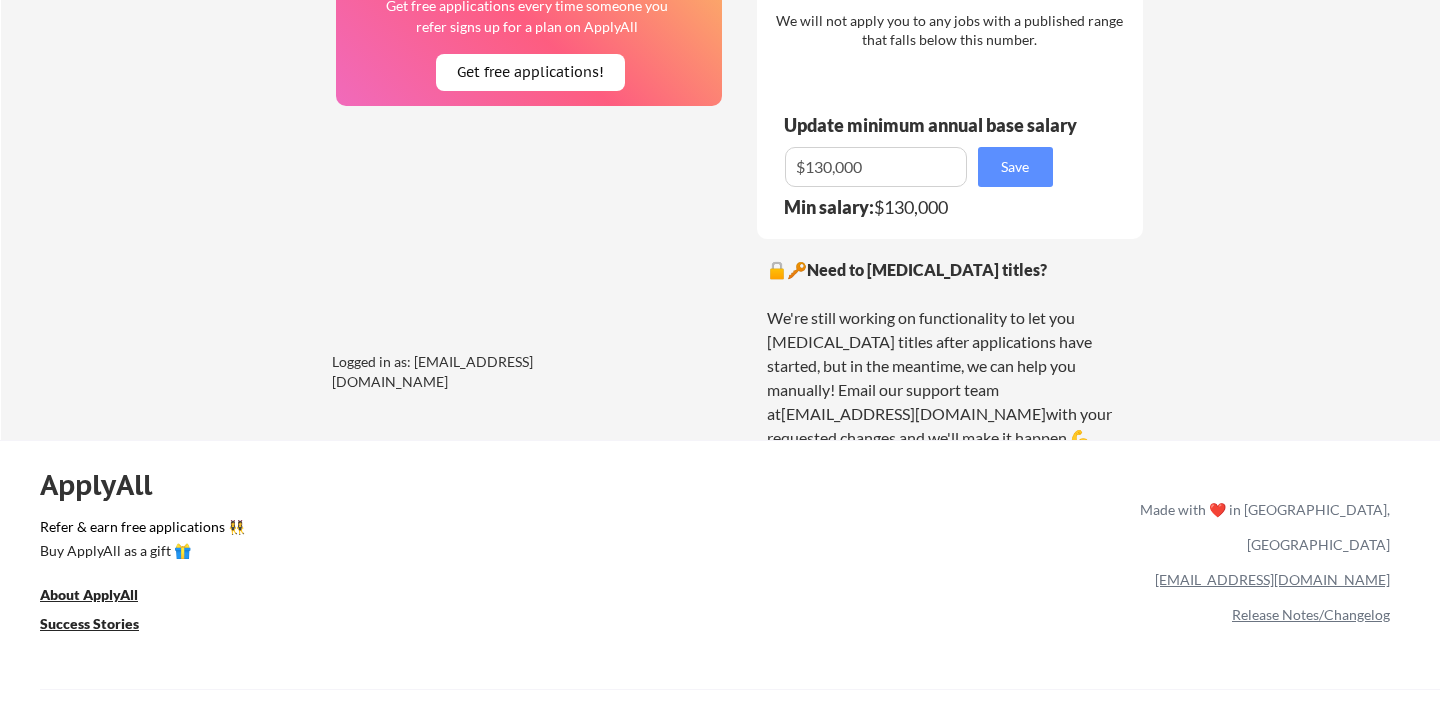 scroll, scrollTop: 1525, scrollLeft: 0, axis: vertical 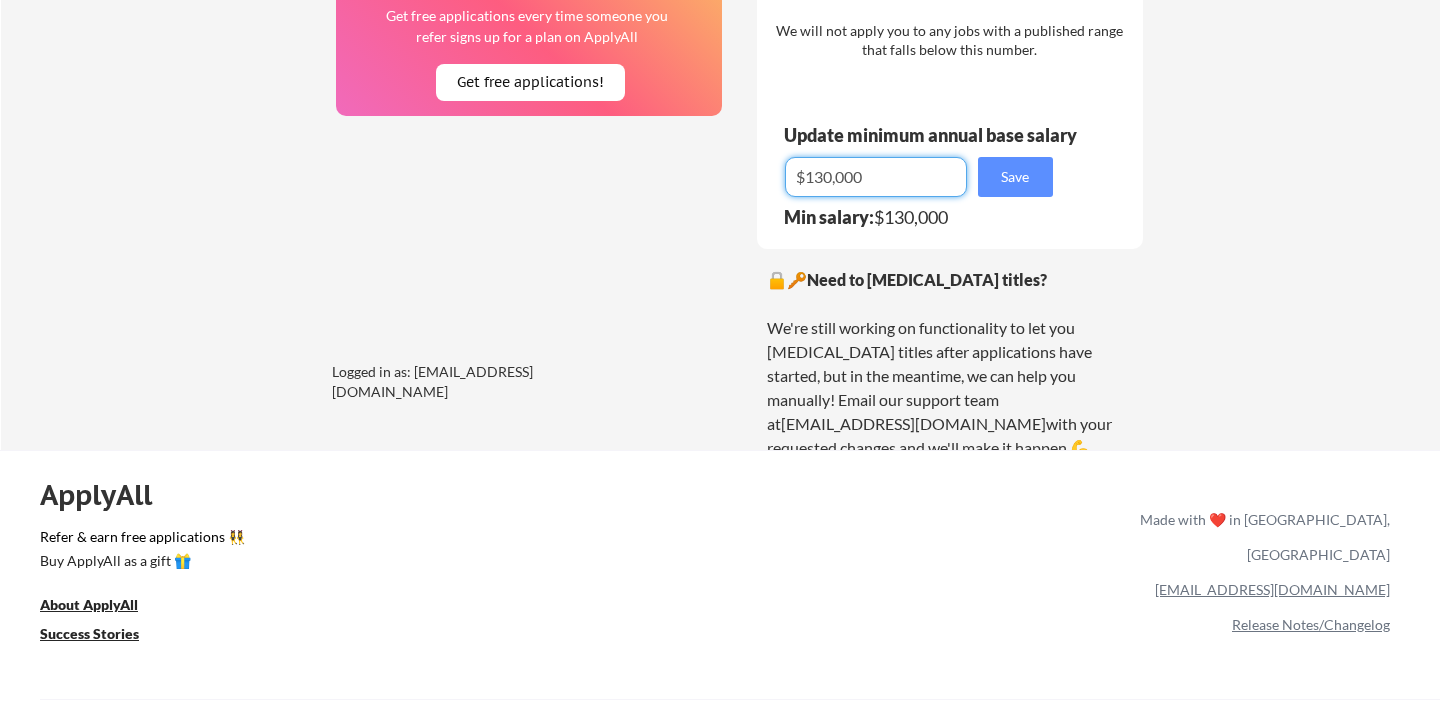 click at bounding box center (876, 177) 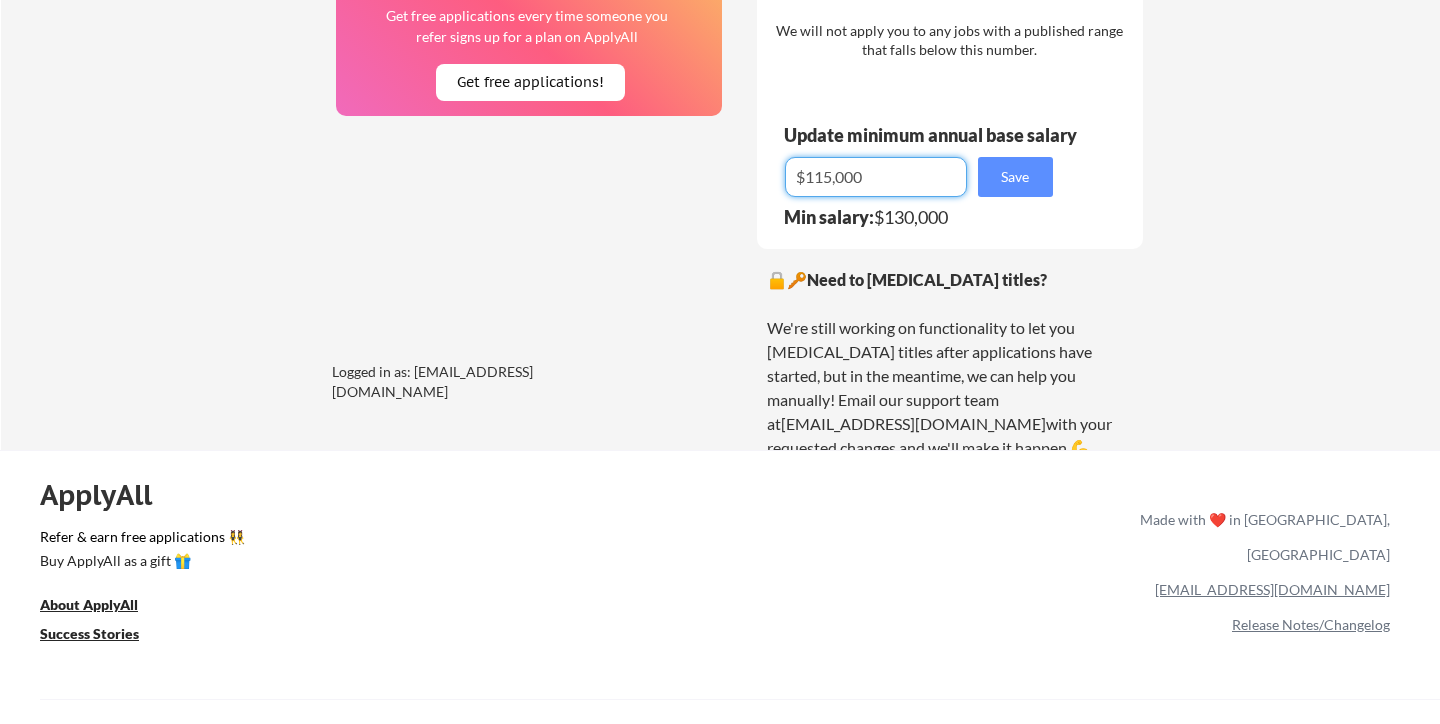 type on "$115,000" 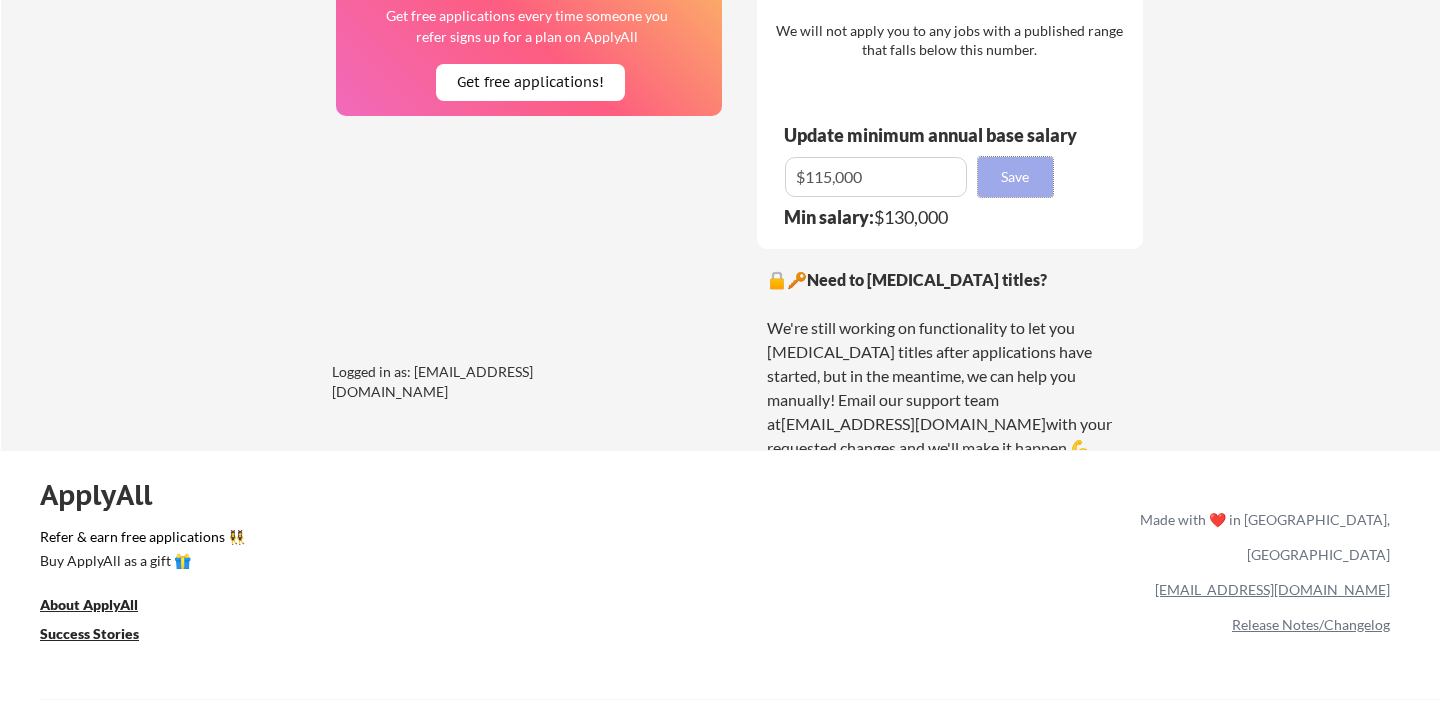 click on "Save" at bounding box center (1015, 177) 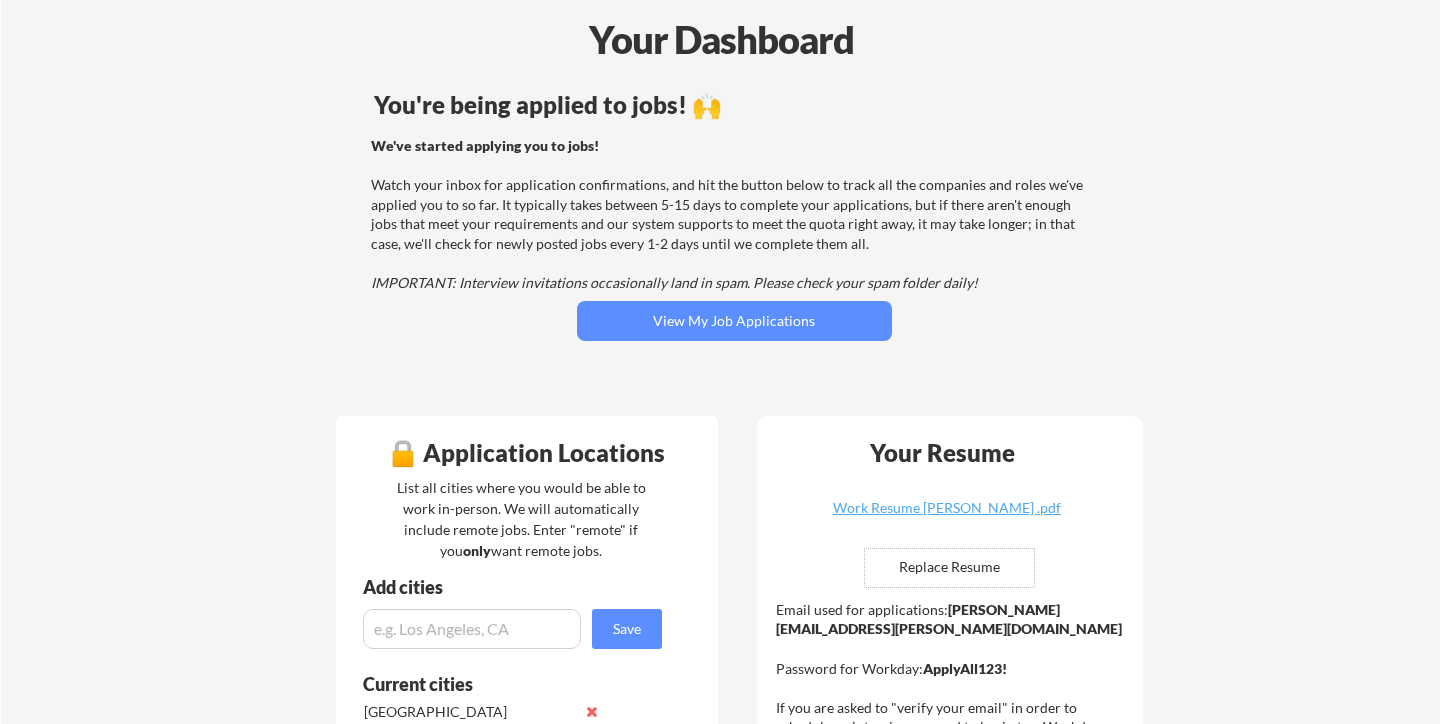 scroll, scrollTop: 98, scrollLeft: 0, axis: vertical 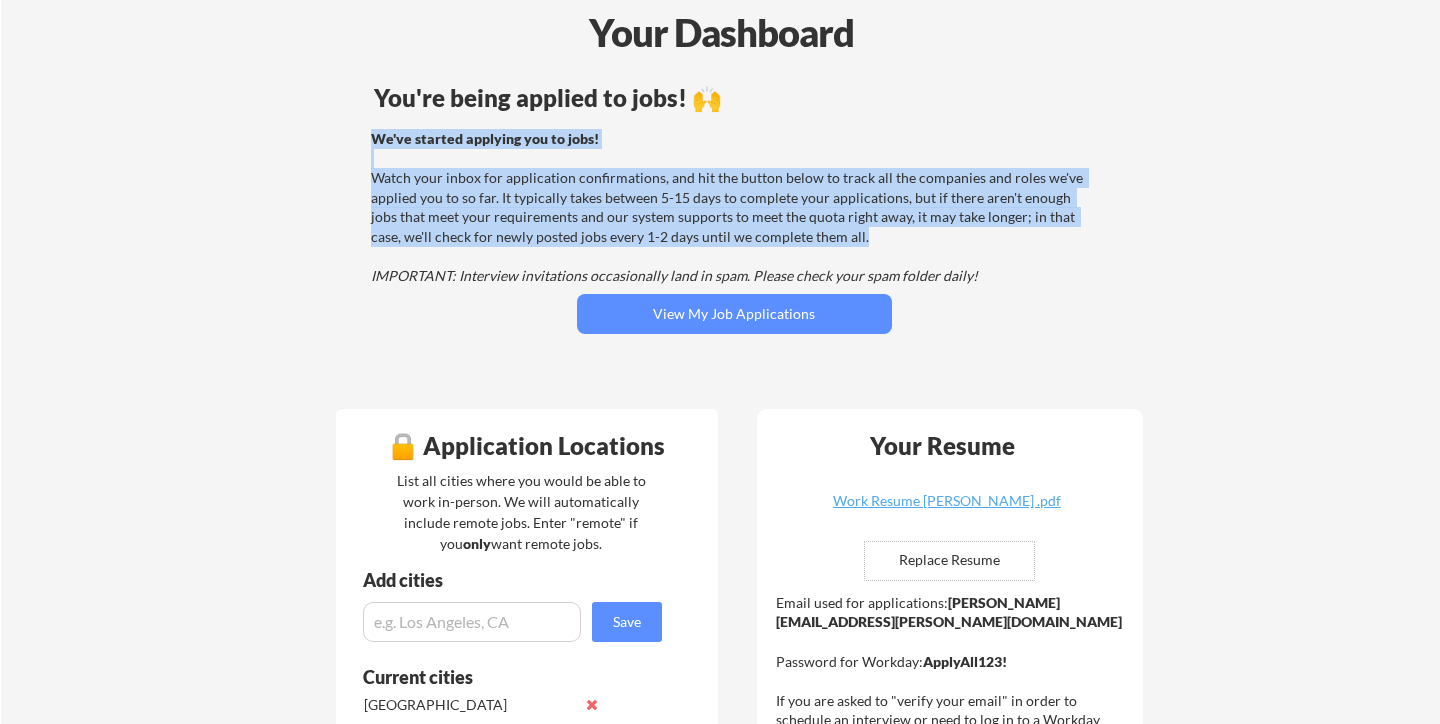 drag, startPoint x: 1001, startPoint y: 241, endPoint x: 956, endPoint y: 90, distance: 157.56268 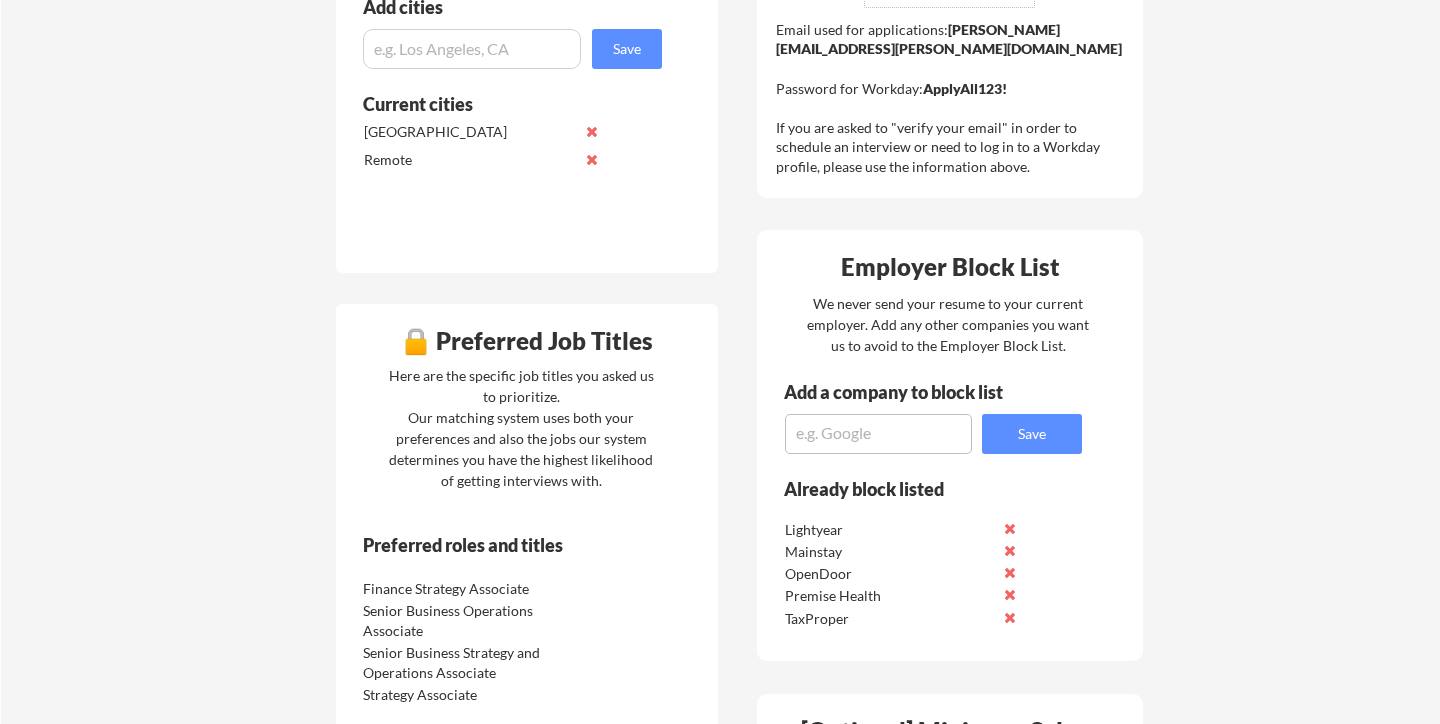 scroll, scrollTop: 546, scrollLeft: 0, axis: vertical 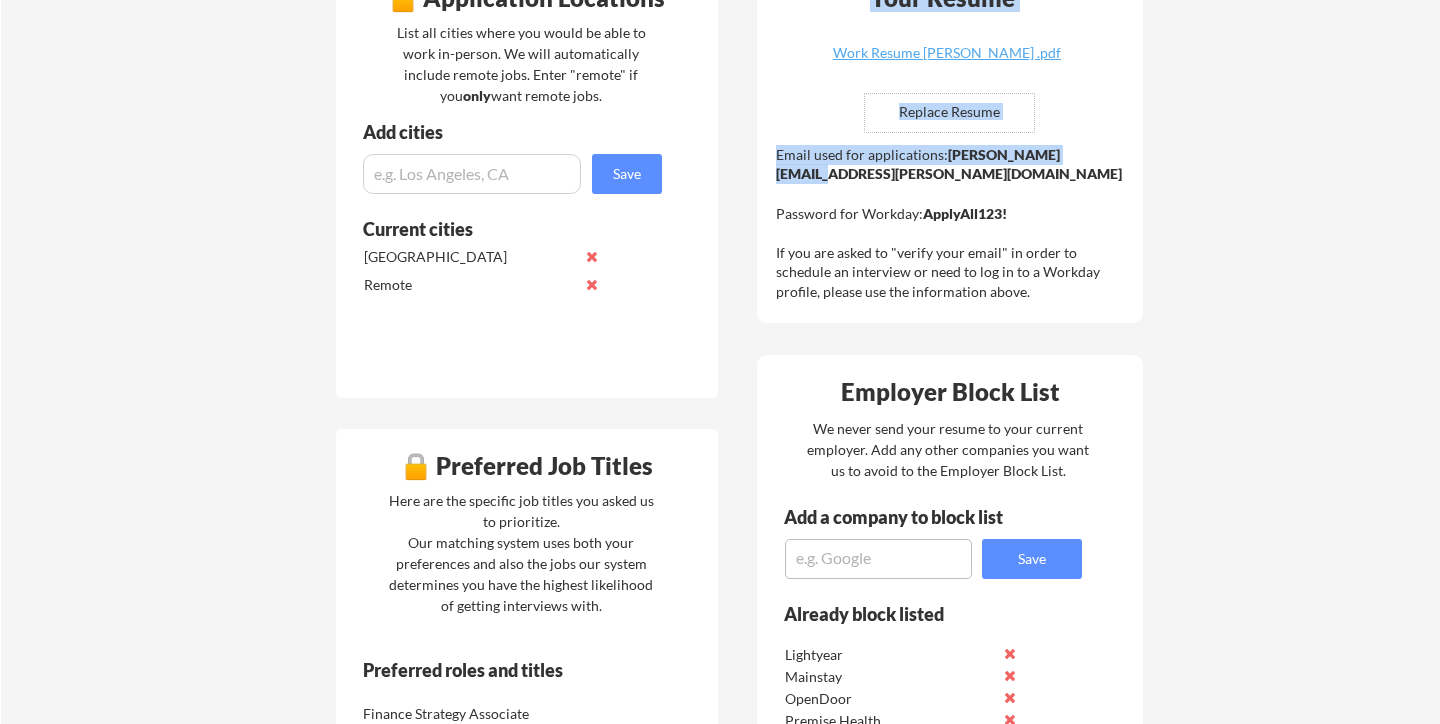 drag, startPoint x: 986, startPoint y: 325, endPoint x: 914, endPoint y: 171, distance: 170 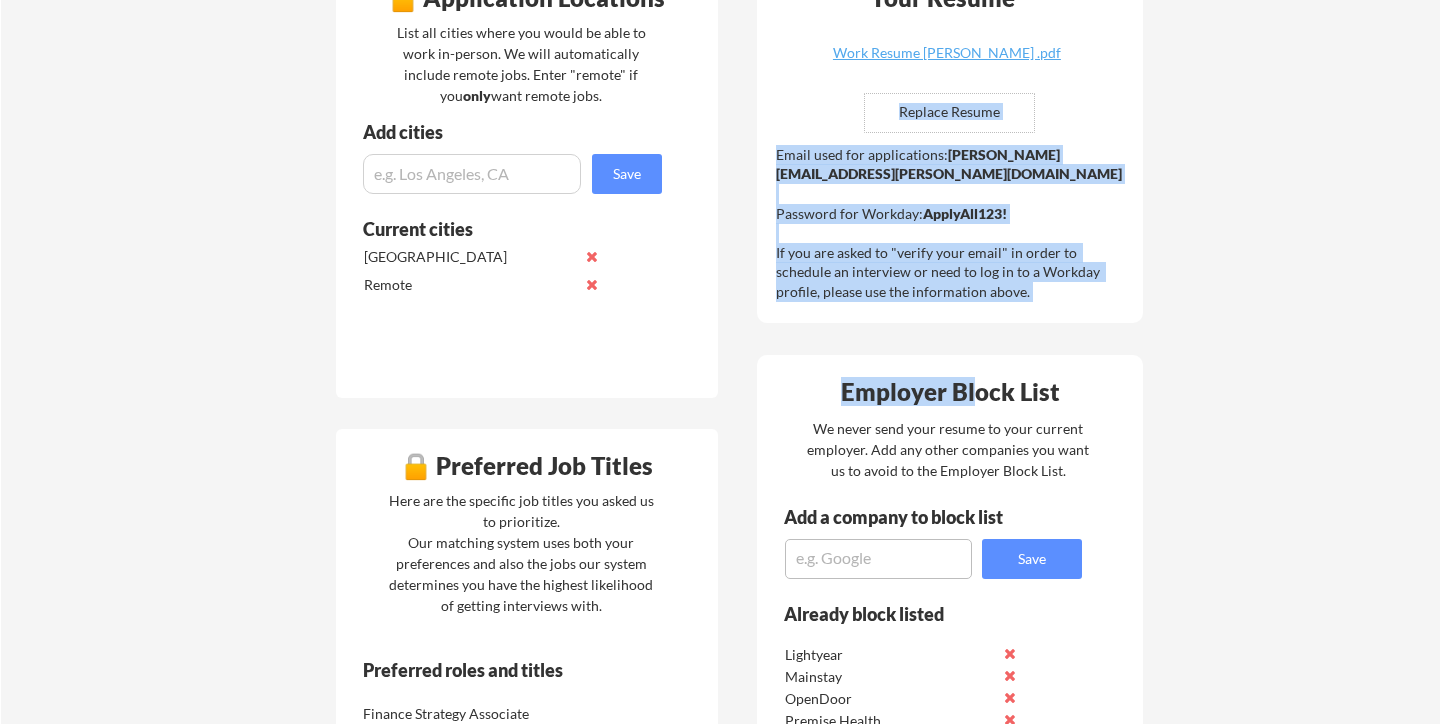 drag, startPoint x: 774, startPoint y: 133, endPoint x: 984, endPoint y: 365, distance: 312.9281 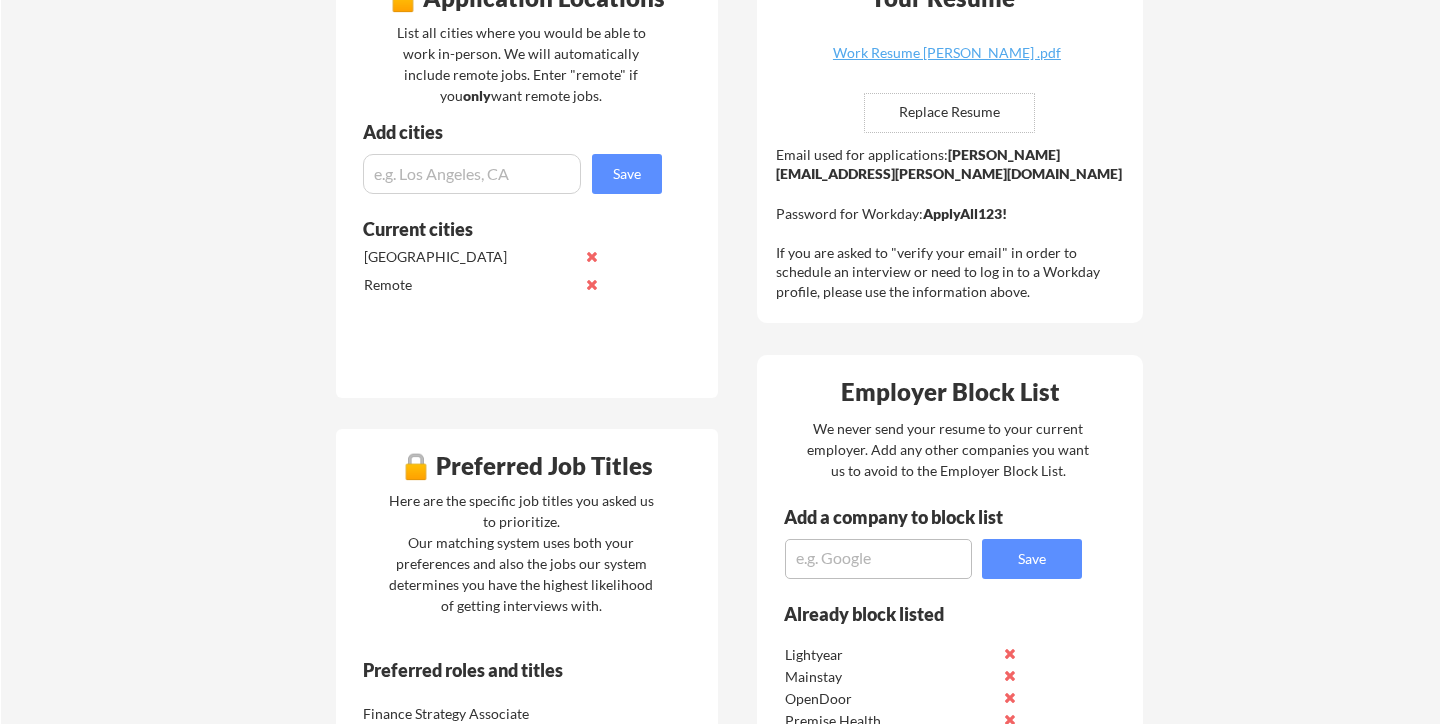 click on "Your Resume Work Resume [PERSON_NAME] .pdf Replace Resume ✅ Replaced! Email used for applications:  [PERSON_NAME][EMAIL_ADDRESS][PERSON_NAME][DOMAIN_NAME]
Password for Workday:  ApplyAll123! If you are asked to "verify your email" in order to schedule an interview or need to log in to a Workday profile, please use the information above." at bounding box center [950, 142] 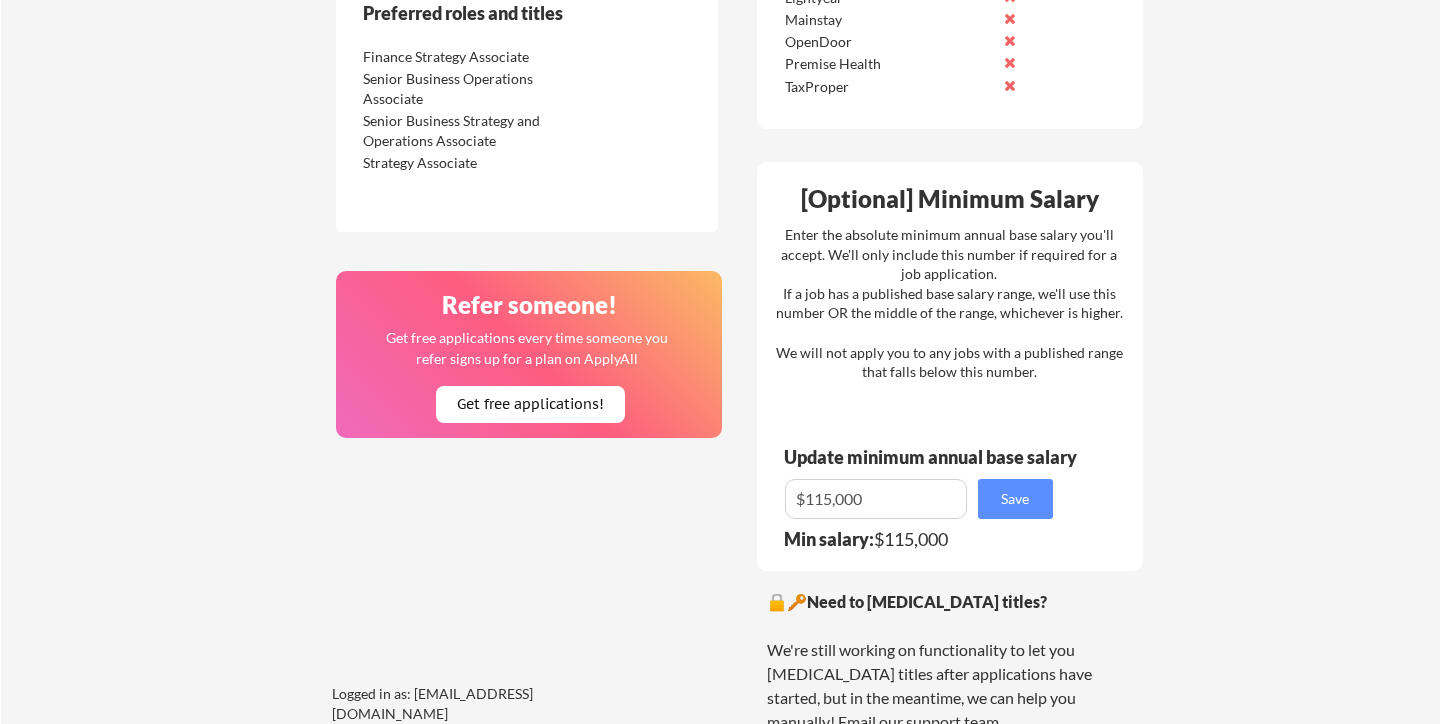 scroll, scrollTop: 0, scrollLeft: 0, axis: both 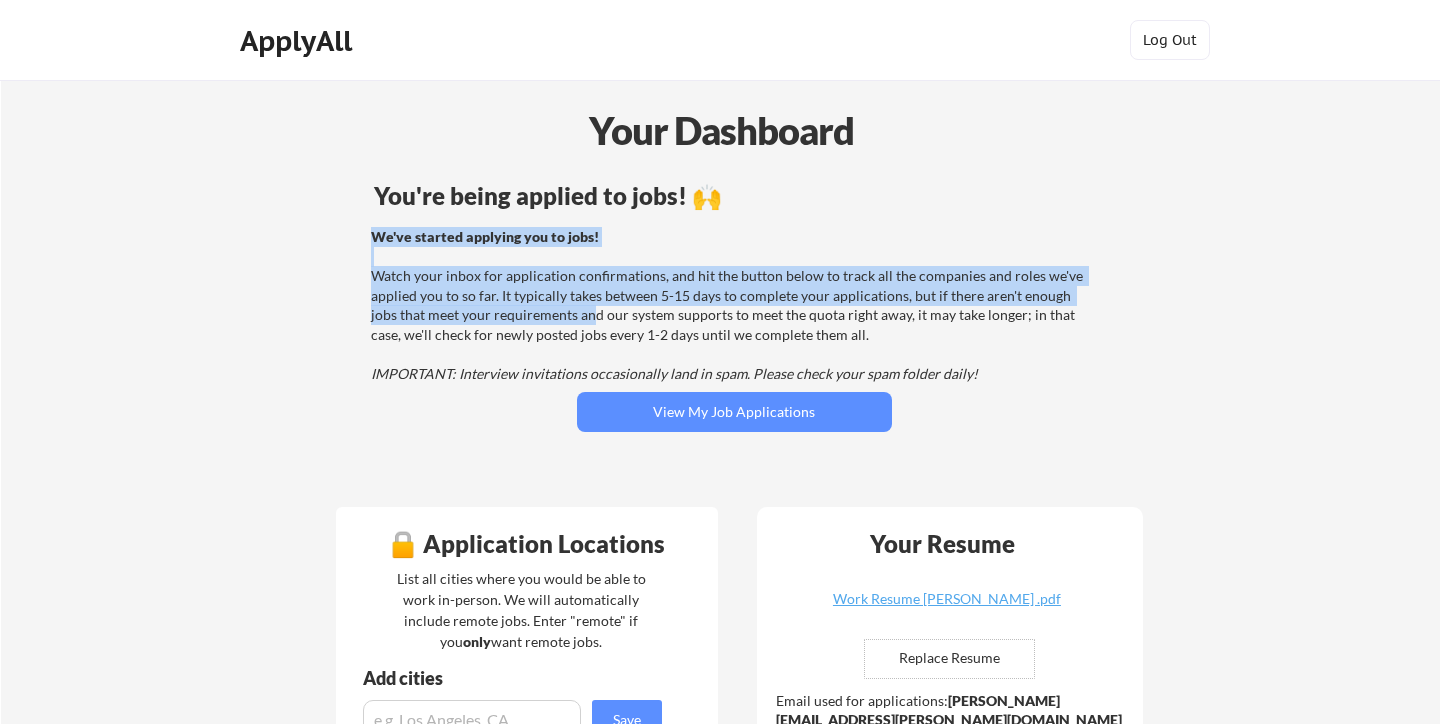 drag, startPoint x: 362, startPoint y: 176, endPoint x: 566, endPoint y: 322, distance: 250.86252 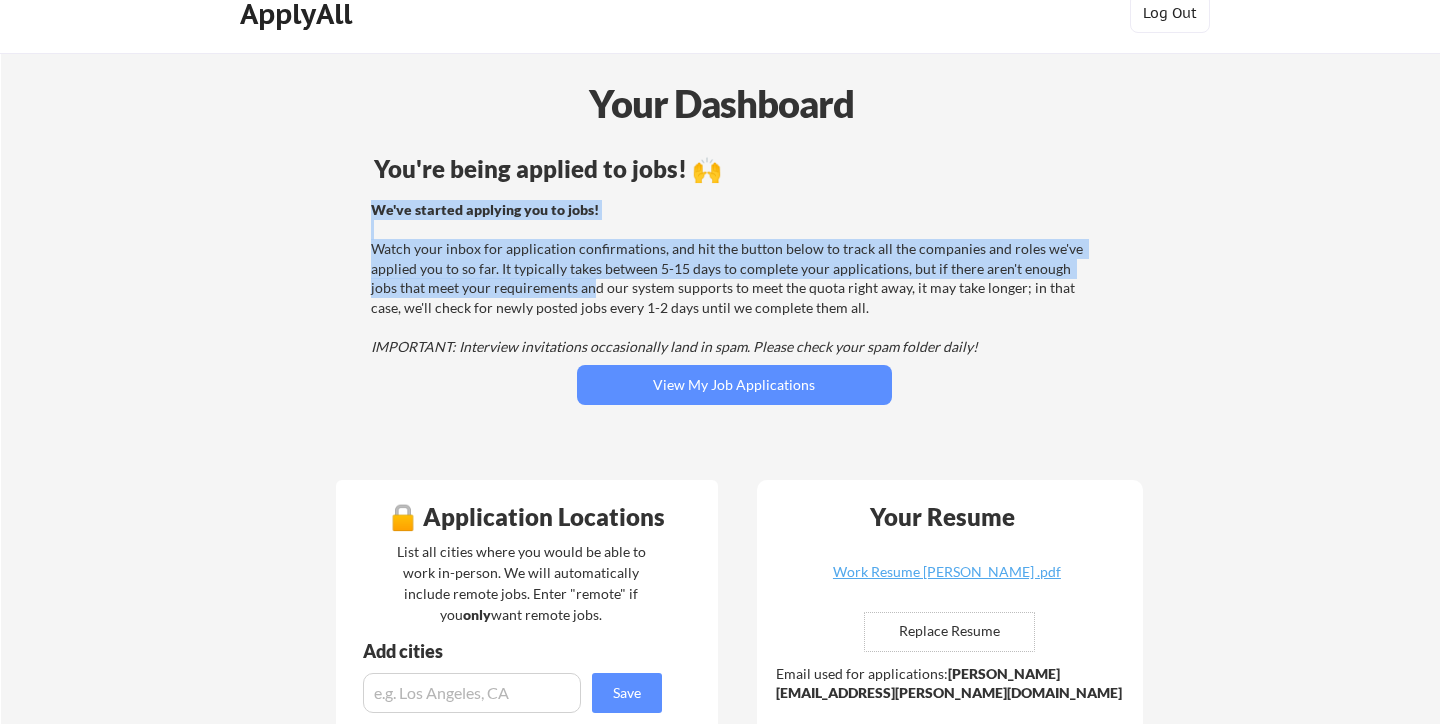 scroll, scrollTop: 28, scrollLeft: 0, axis: vertical 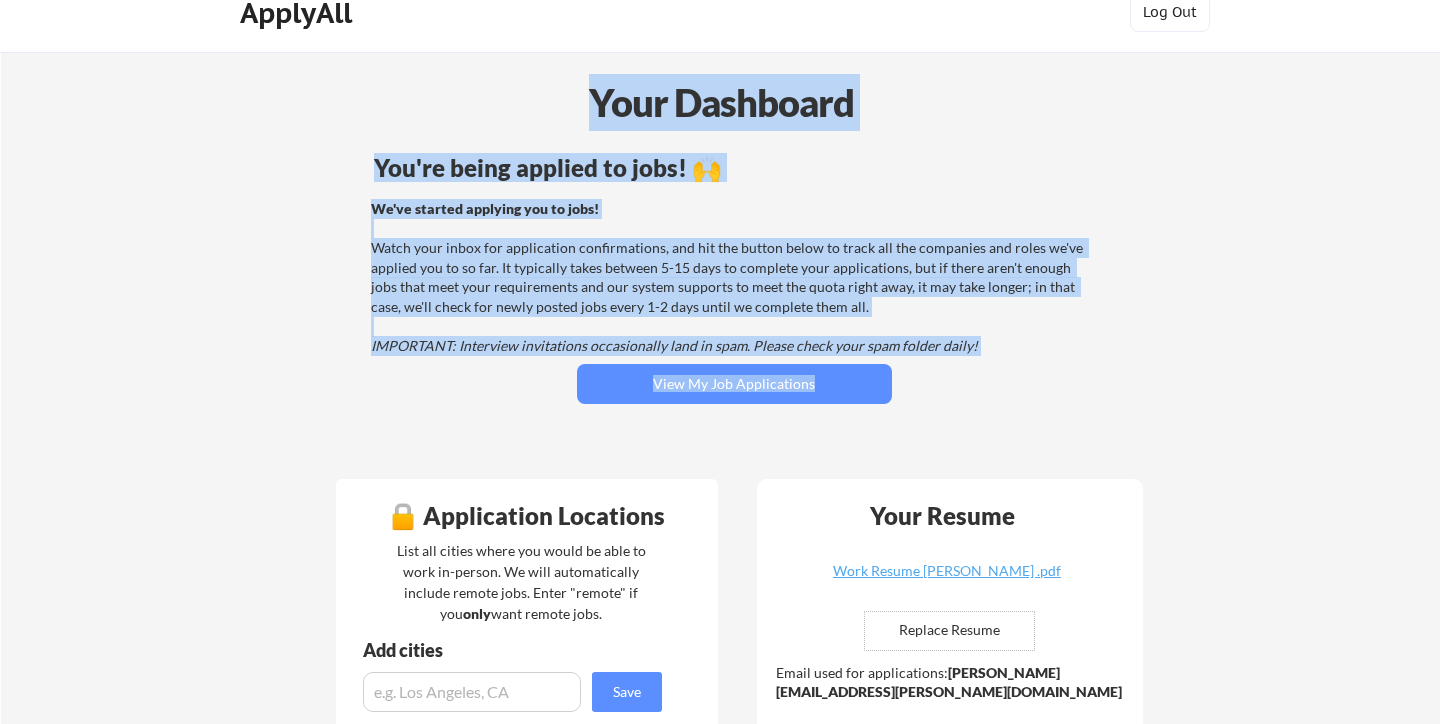 drag, startPoint x: 526, startPoint y: 402, endPoint x: 510, endPoint y: 94, distance: 308.4153 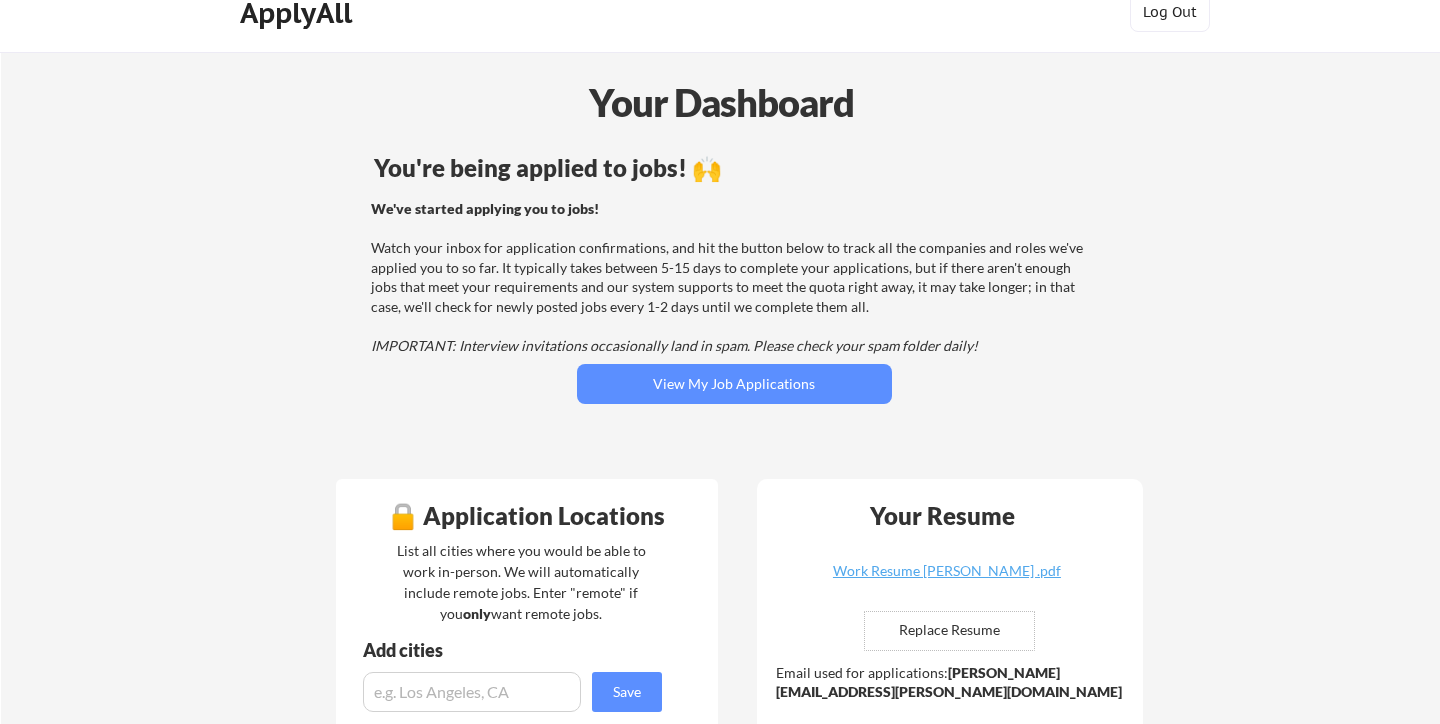 click on "You're being applied to jobs! 🙌 We've started applying you to jobs!
Watch your inbox for application confirmations, and hit the button below to track all the companies and roles we've applied you to so far. It typically takes between 5-15 days to complete your applications, but if there aren't enough jobs that meet your requirements and our system supports to meet the quota right away, it may take longer; in that case, we'll check for newly posted jobs every 1-2 days until we complete them all. IMPORTANT: Interview invitations occasionally land in spam. Please check your spam folder daily! View My Job Applications" at bounding box center (734, 305) 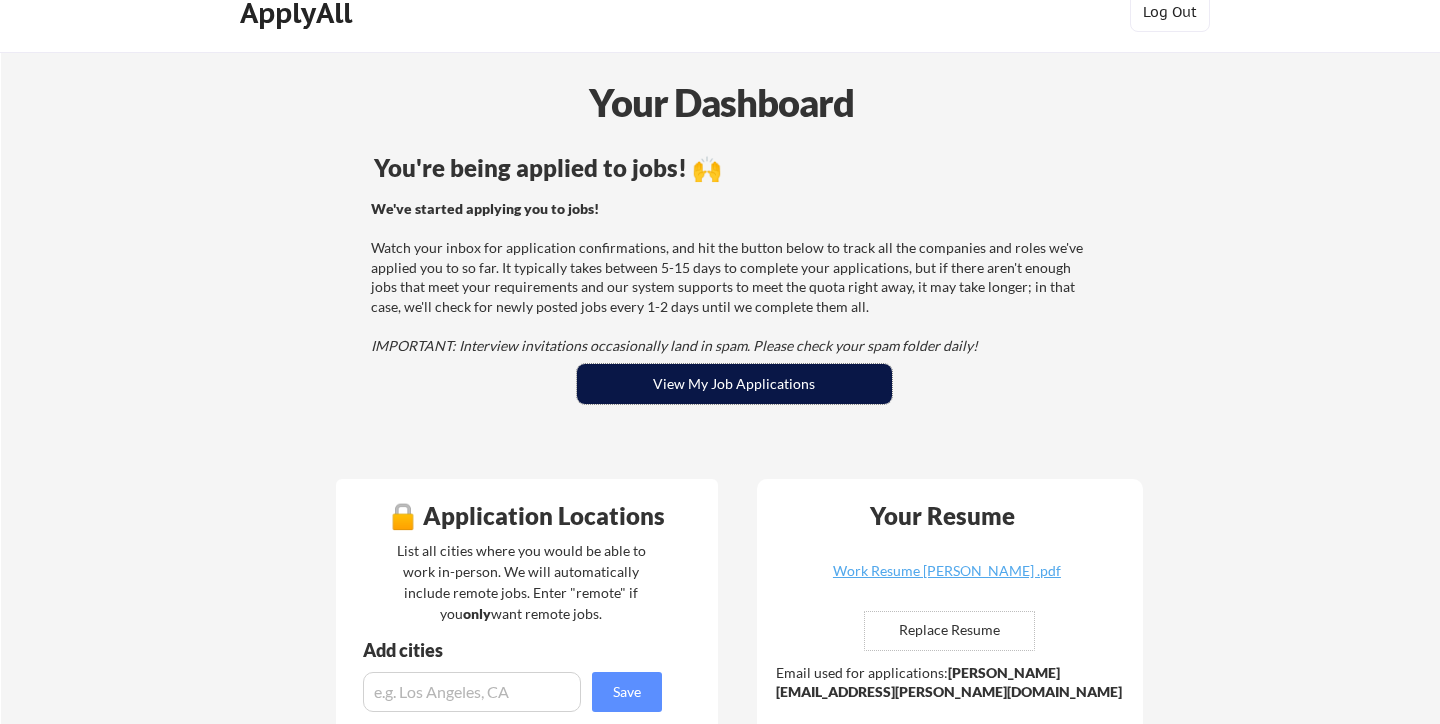 click on "View My Job Applications" at bounding box center [734, 384] 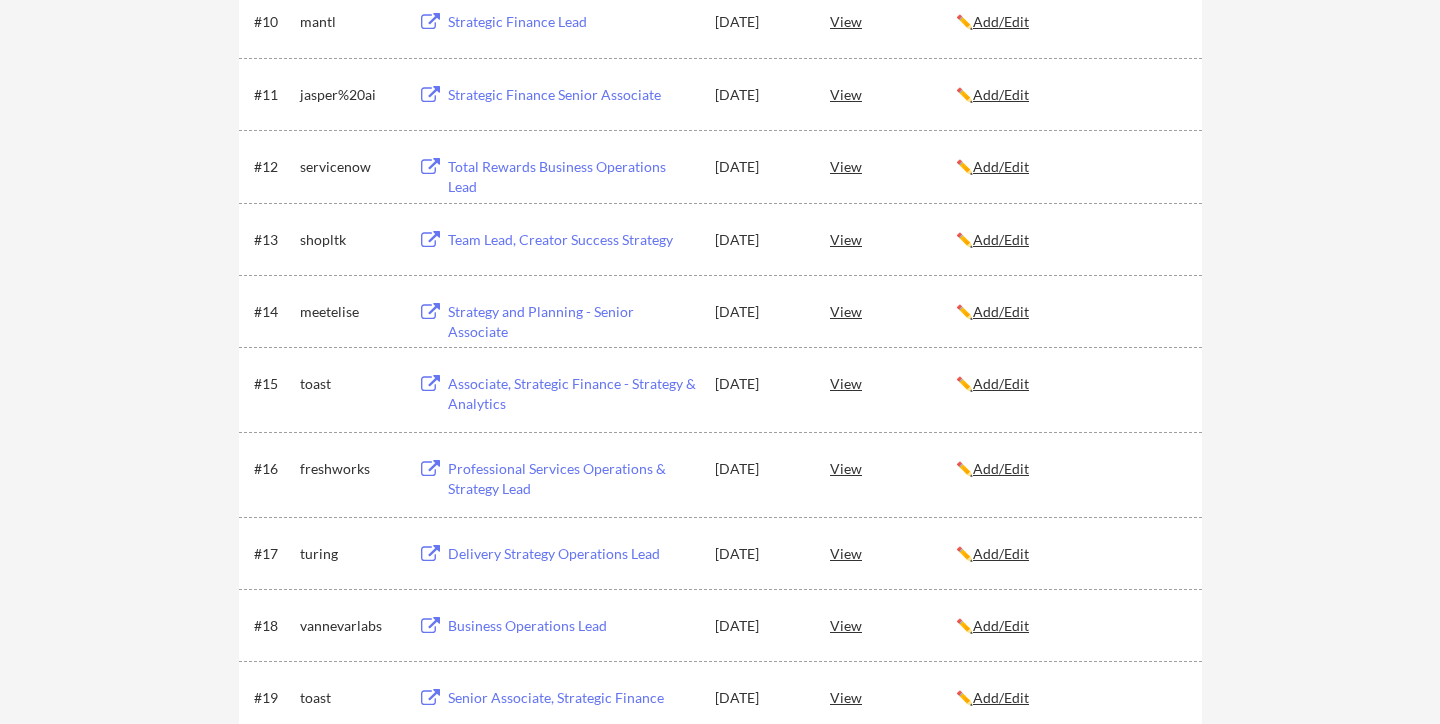 scroll, scrollTop: 0, scrollLeft: 0, axis: both 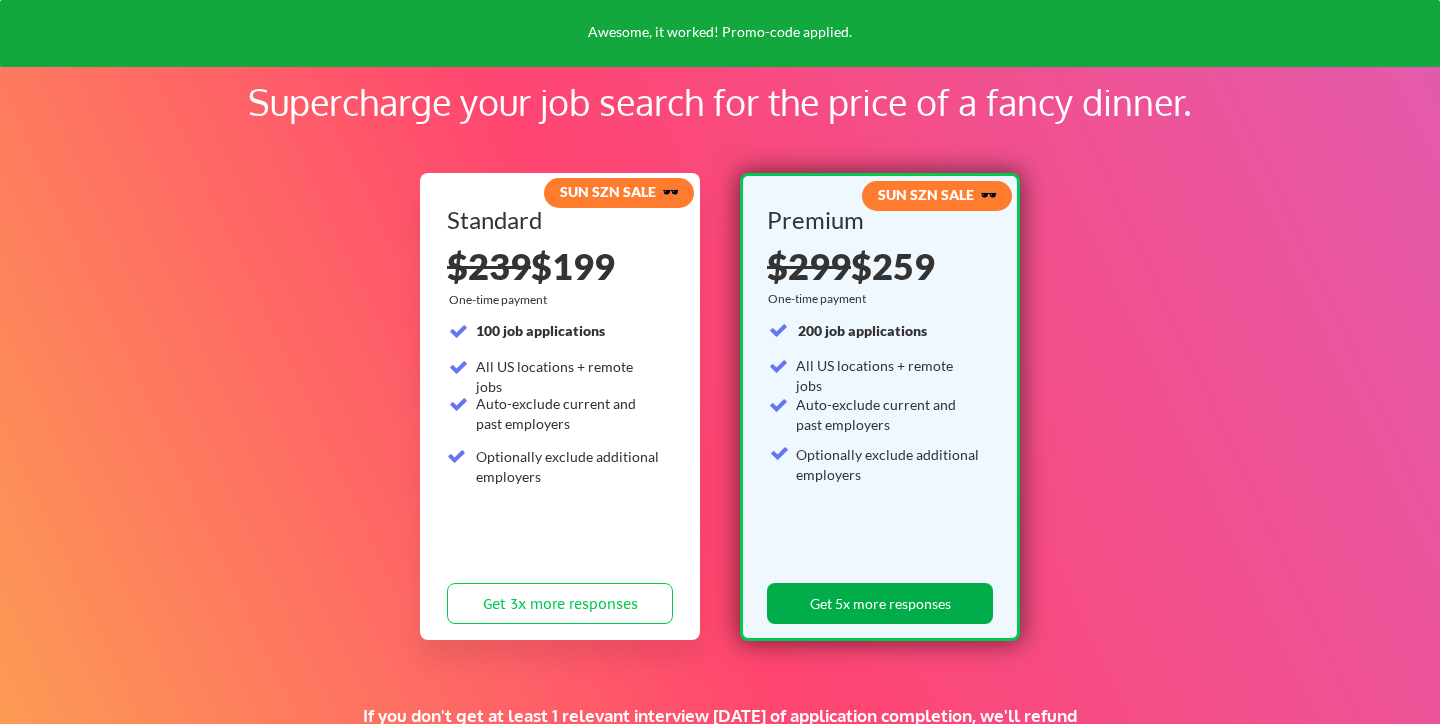 click on "Get 5x more responses" at bounding box center [880, 603] 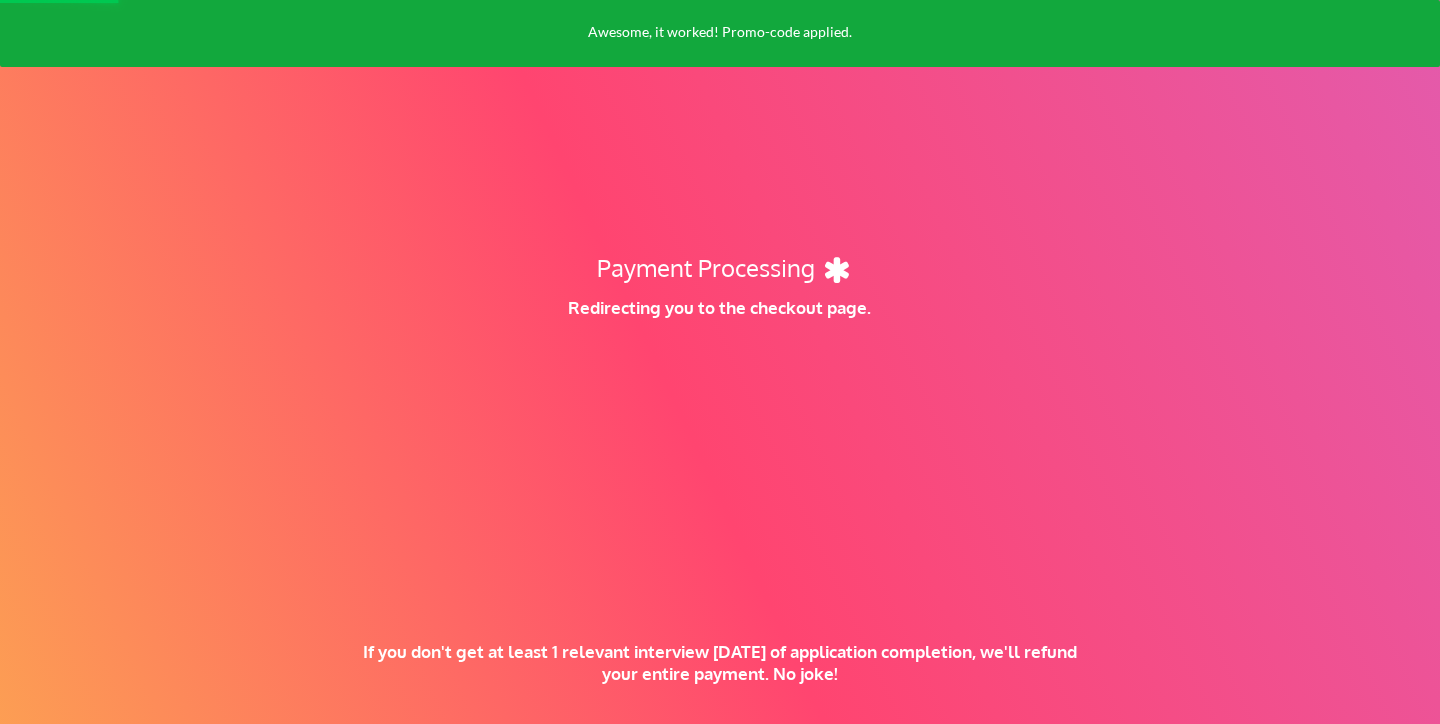 scroll, scrollTop: 130, scrollLeft: 0, axis: vertical 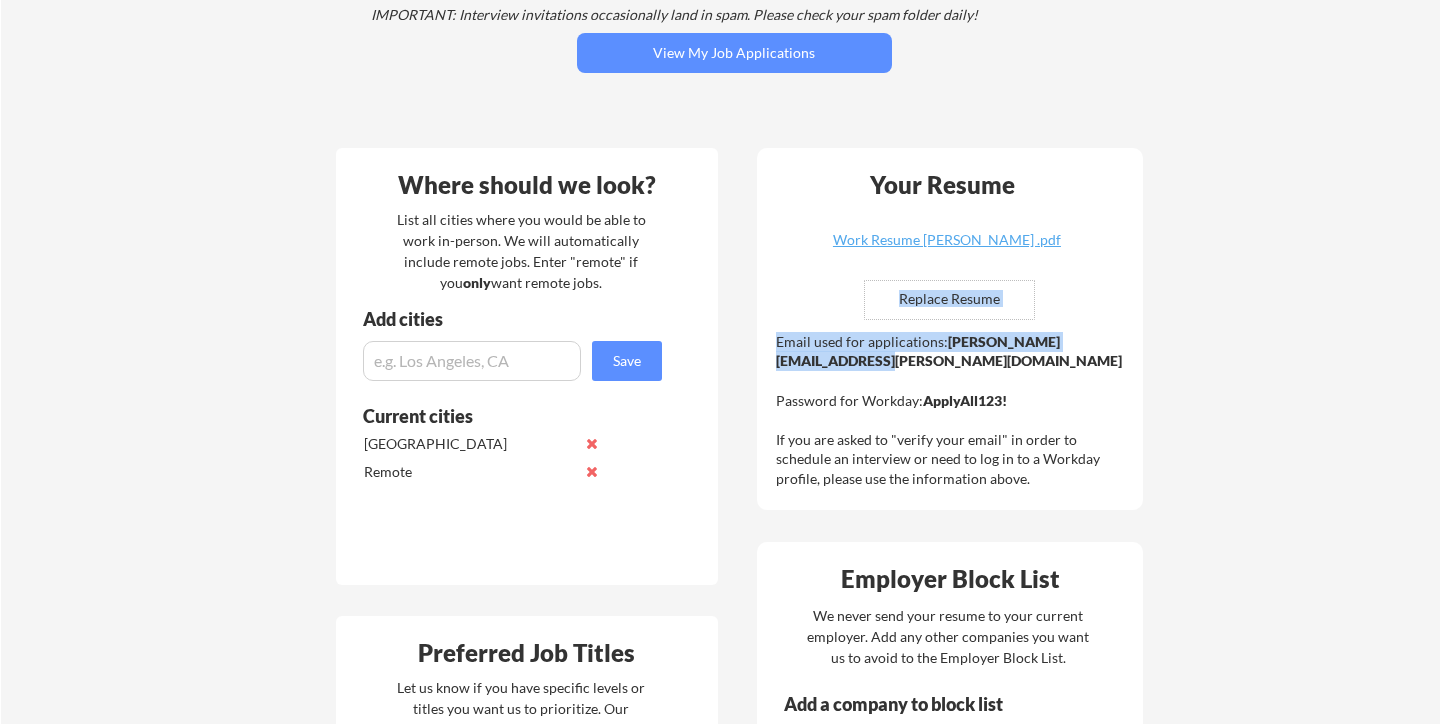 drag, startPoint x: 977, startPoint y: 364, endPoint x: 771, endPoint y: 361, distance: 206.02185 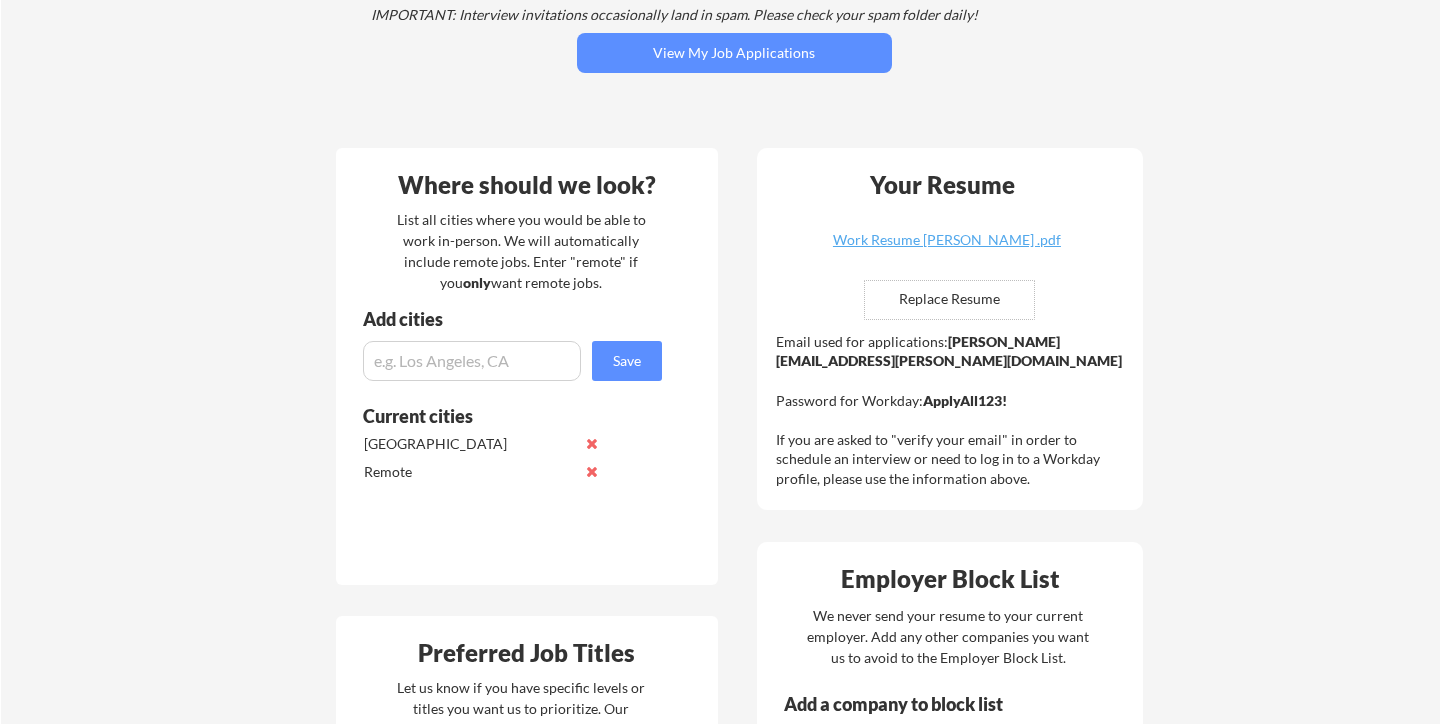 click on "Your Resume Work Resume [PERSON_NAME] .pdf Replace Resume ✅ Replaced! Email used for applications:  [PERSON_NAME][EMAIL_ADDRESS][PERSON_NAME][DOMAIN_NAME]
Password for Workday:  ApplyAll123! If you are asked to "verify your email" in order to schedule an interview or need to log in to a Workday profile, please use the information above." at bounding box center (950, 329) 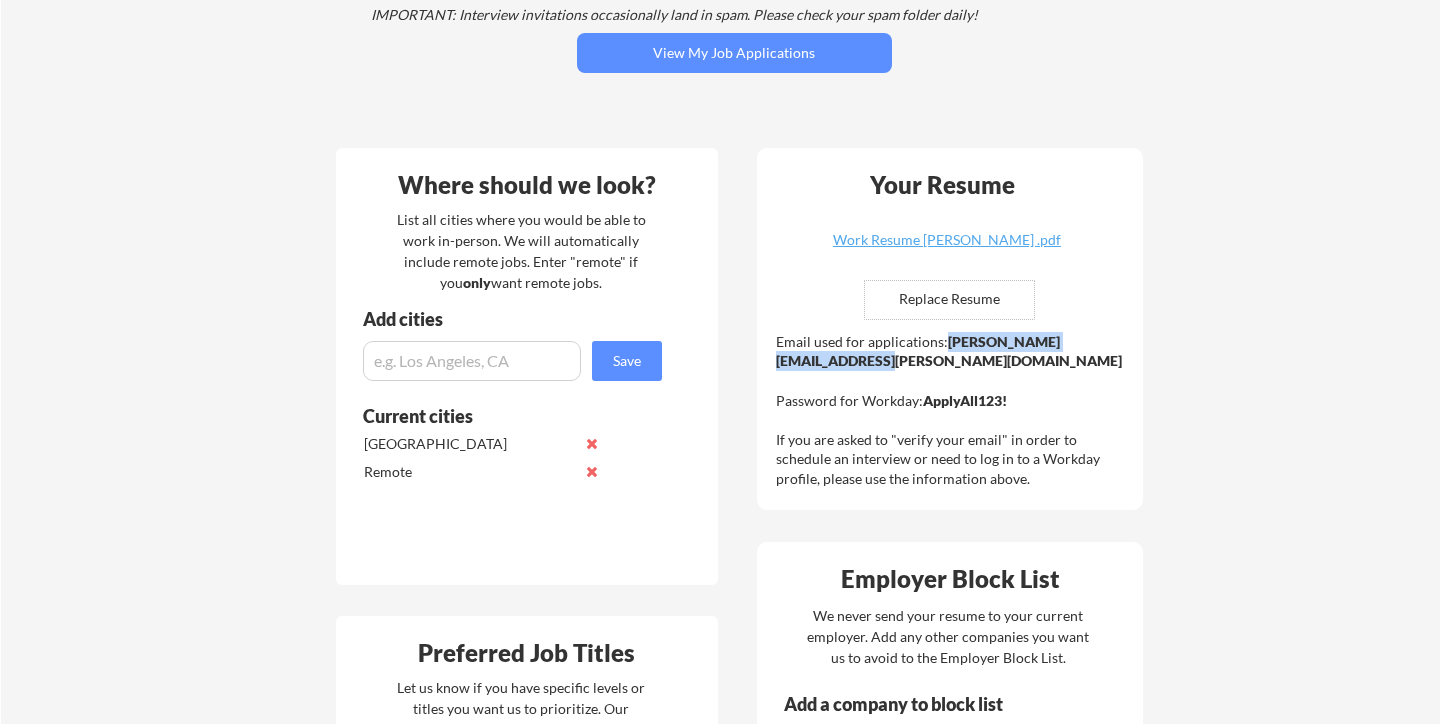drag, startPoint x: 778, startPoint y: 361, endPoint x: 995, endPoint y: 359, distance: 217.00922 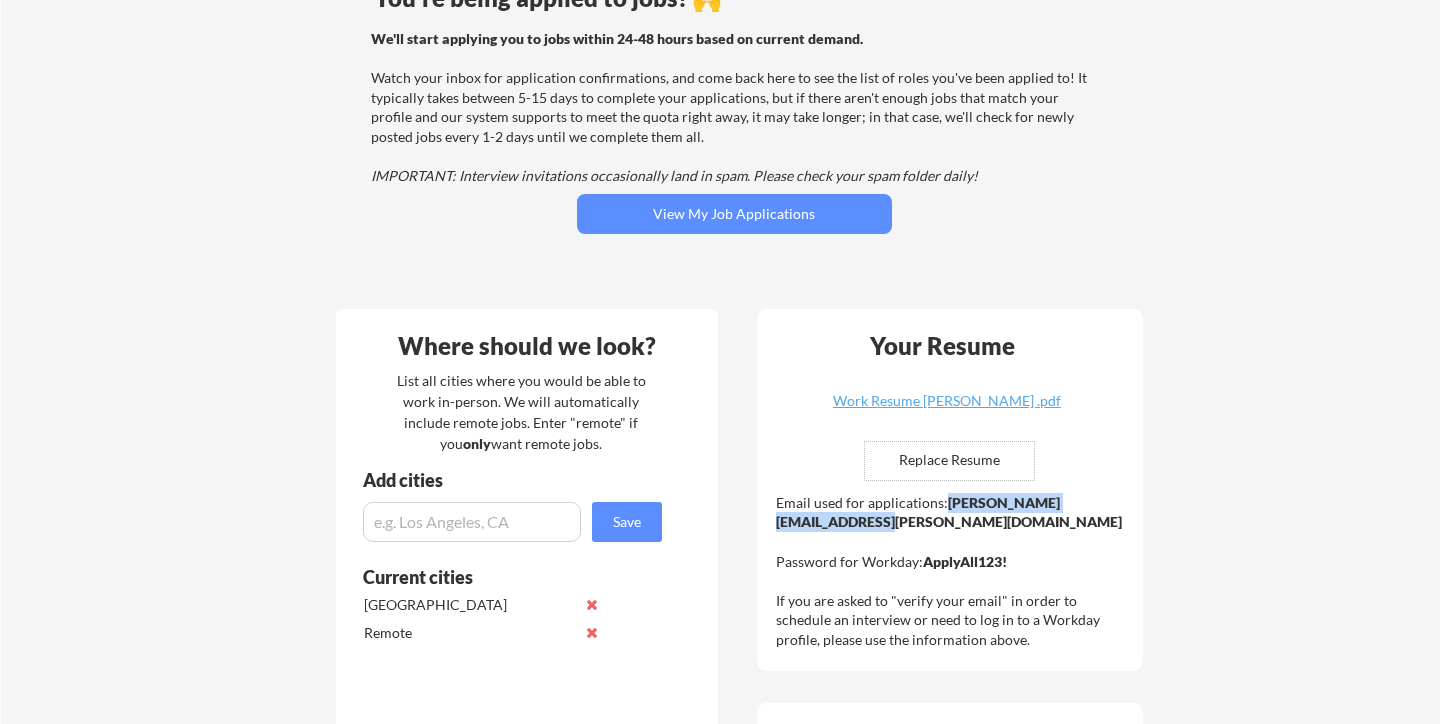 scroll, scrollTop: 0, scrollLeft: 0, axis: both 